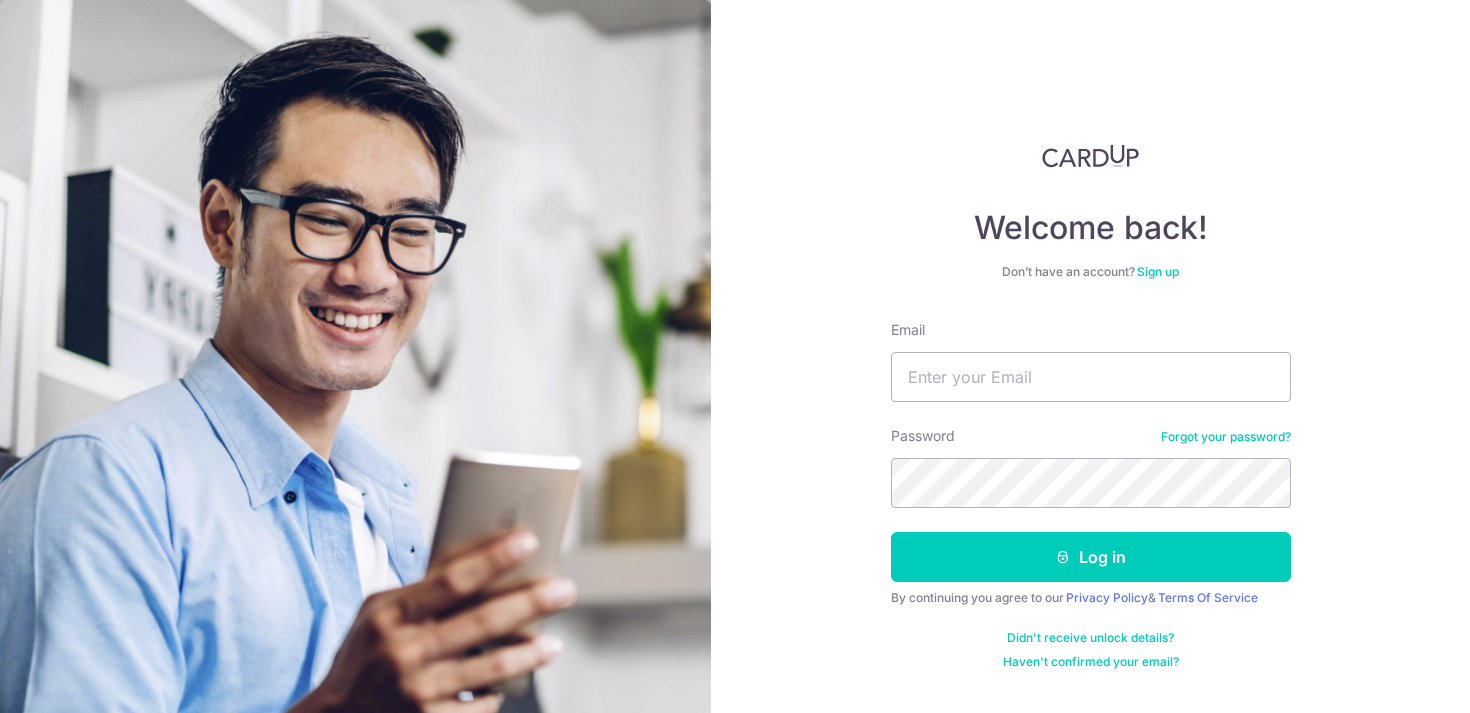 scroll, scrollTop: 0, scrollLeft: 0, axis: both 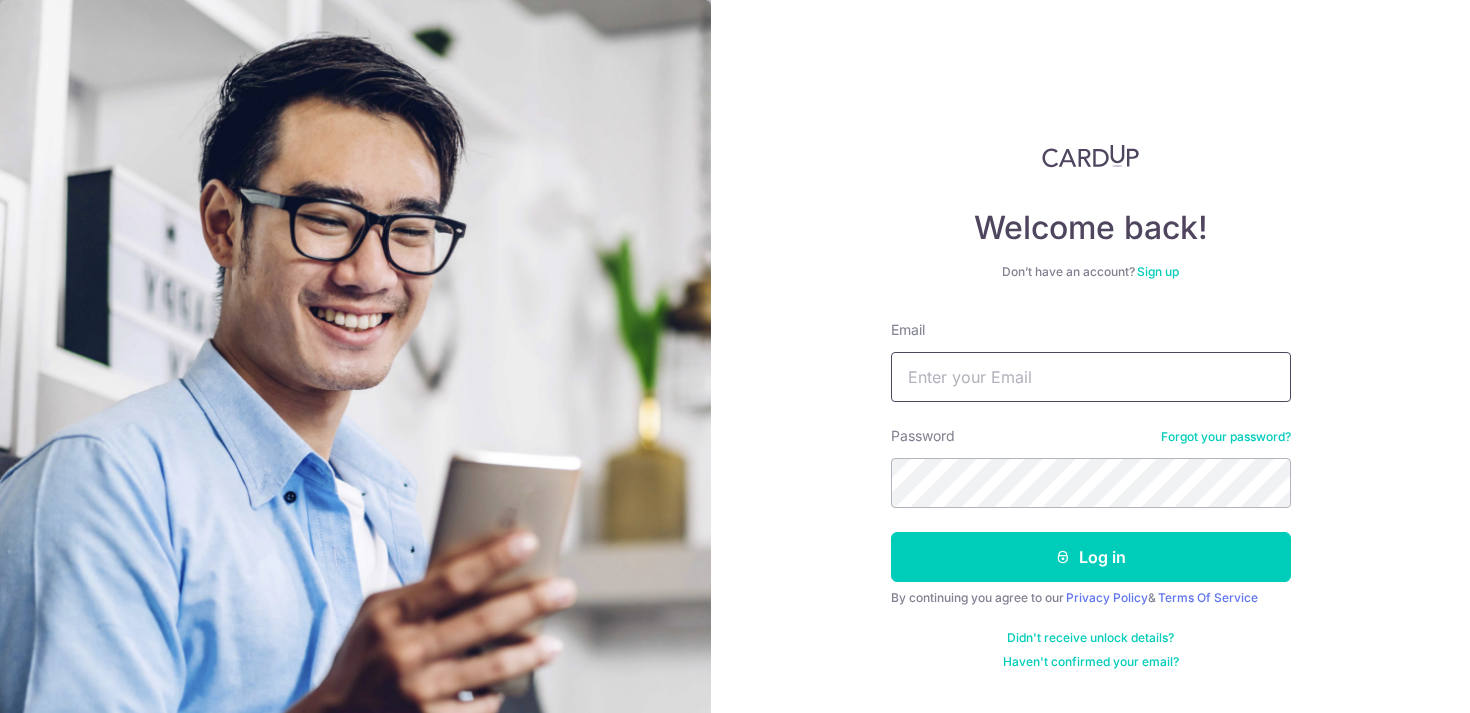 click on "Email" at bounding box center [1091, 377] 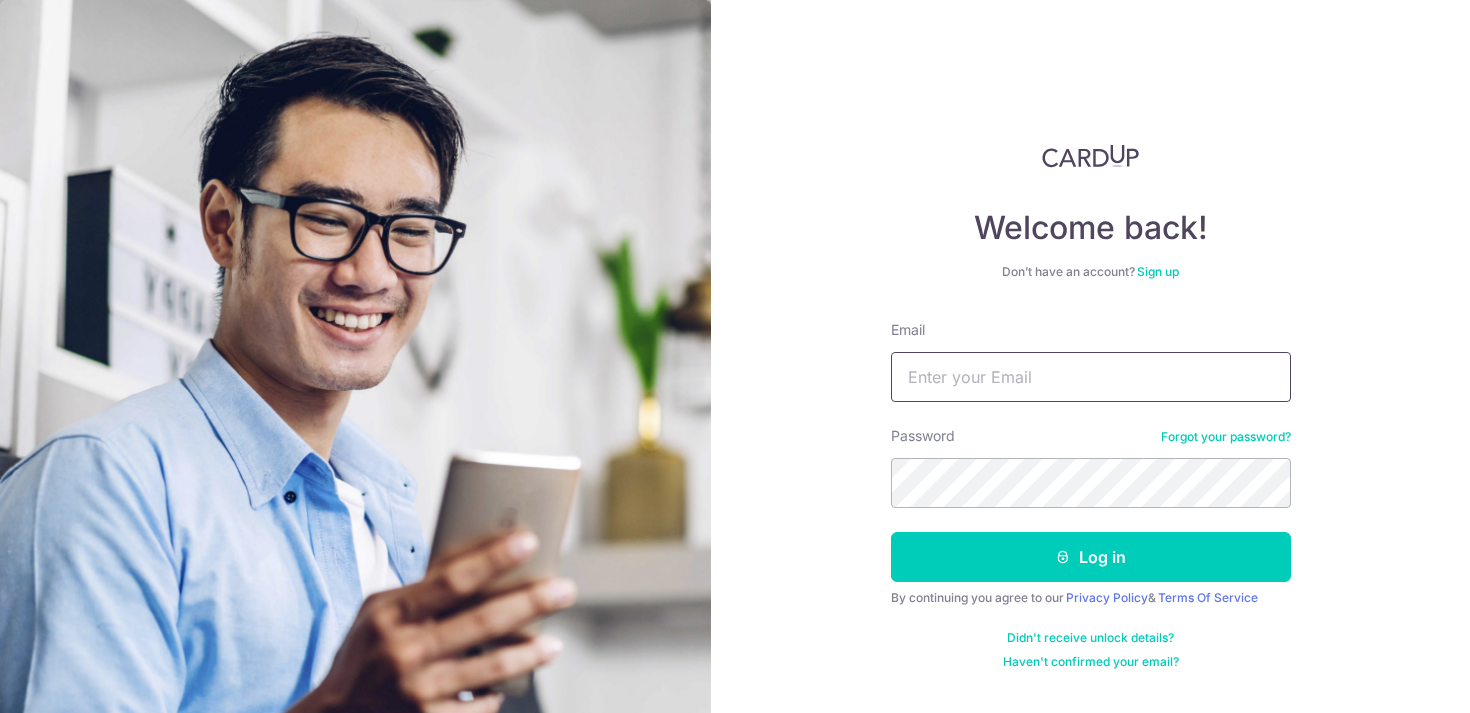 type on "[USERNAME]@[EXAMPLE.COM]" 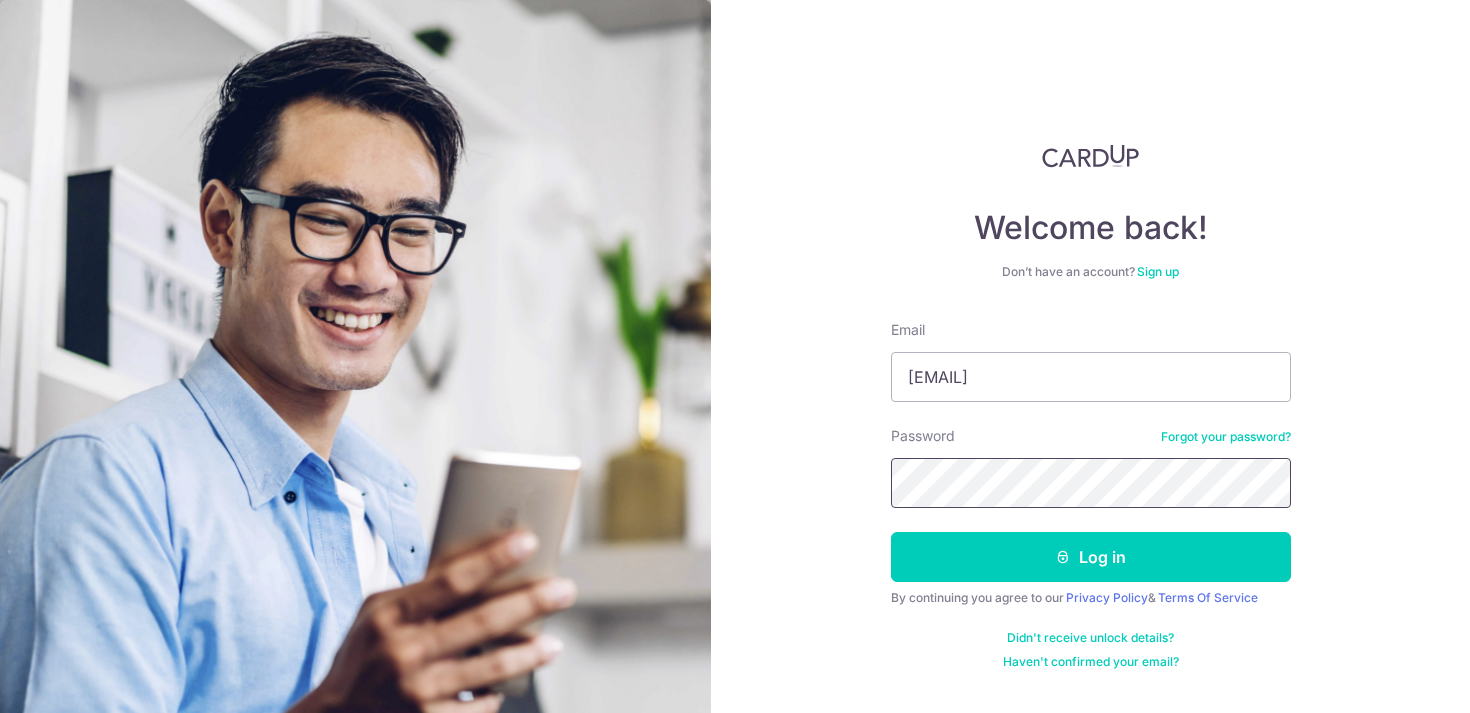 click on "Log in" at bounding box center [1091, 557] 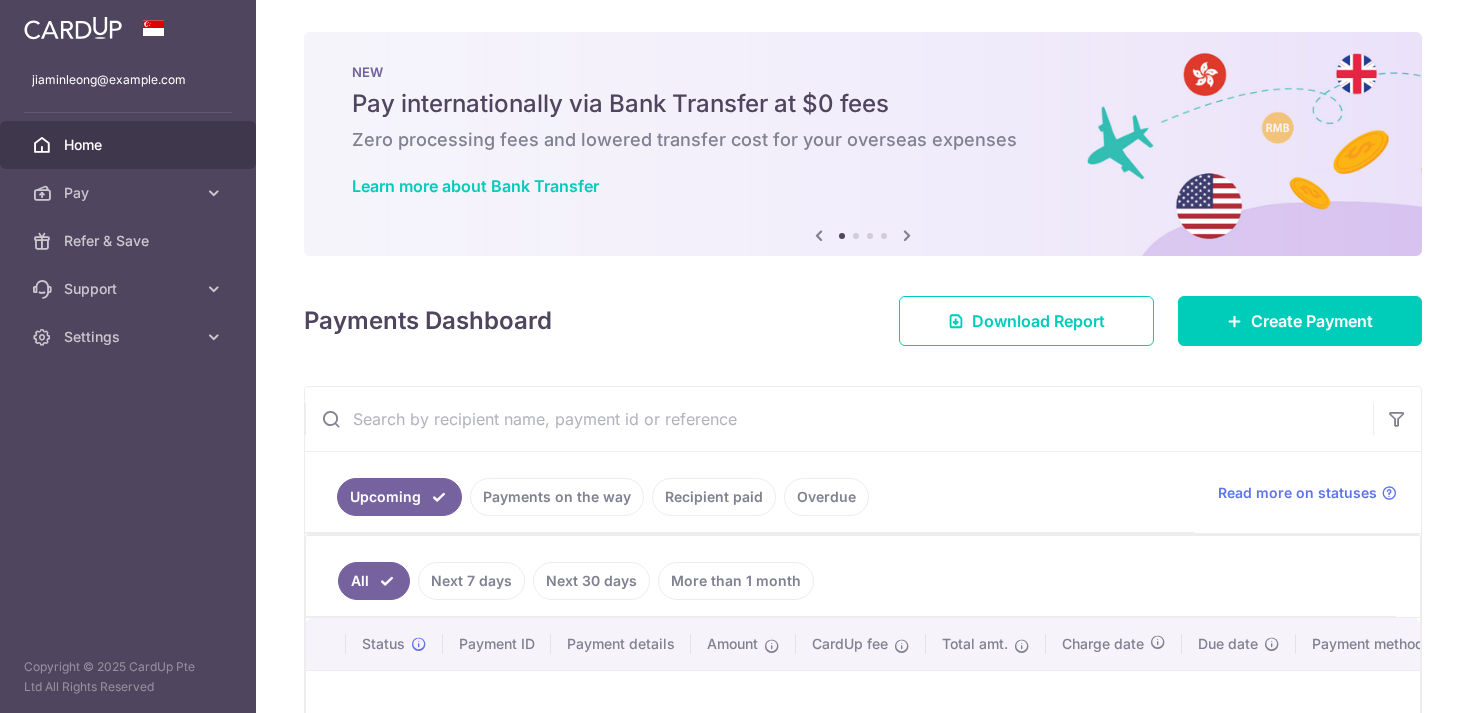 scroll, scrollTop: 0, scrollLeft: 0, axis: both 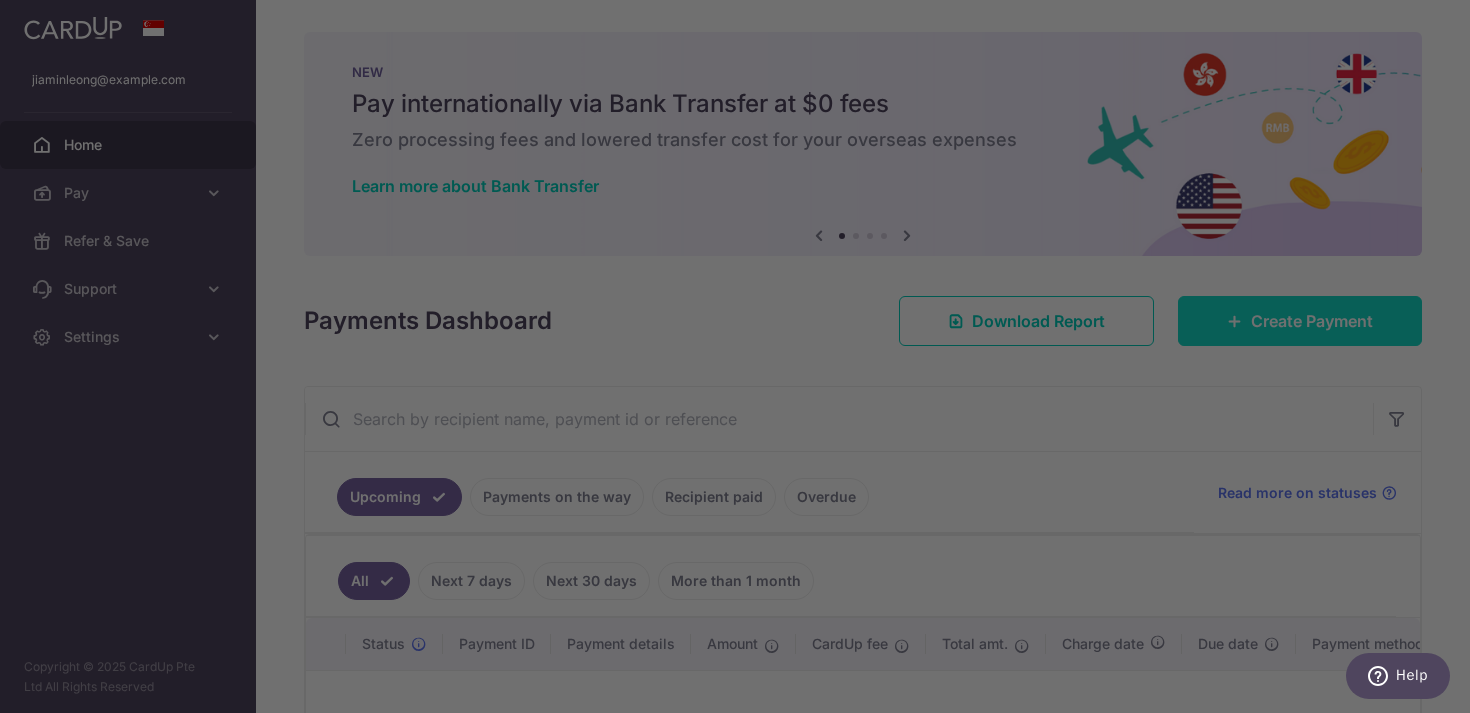 click at bounding box center (742, 360) 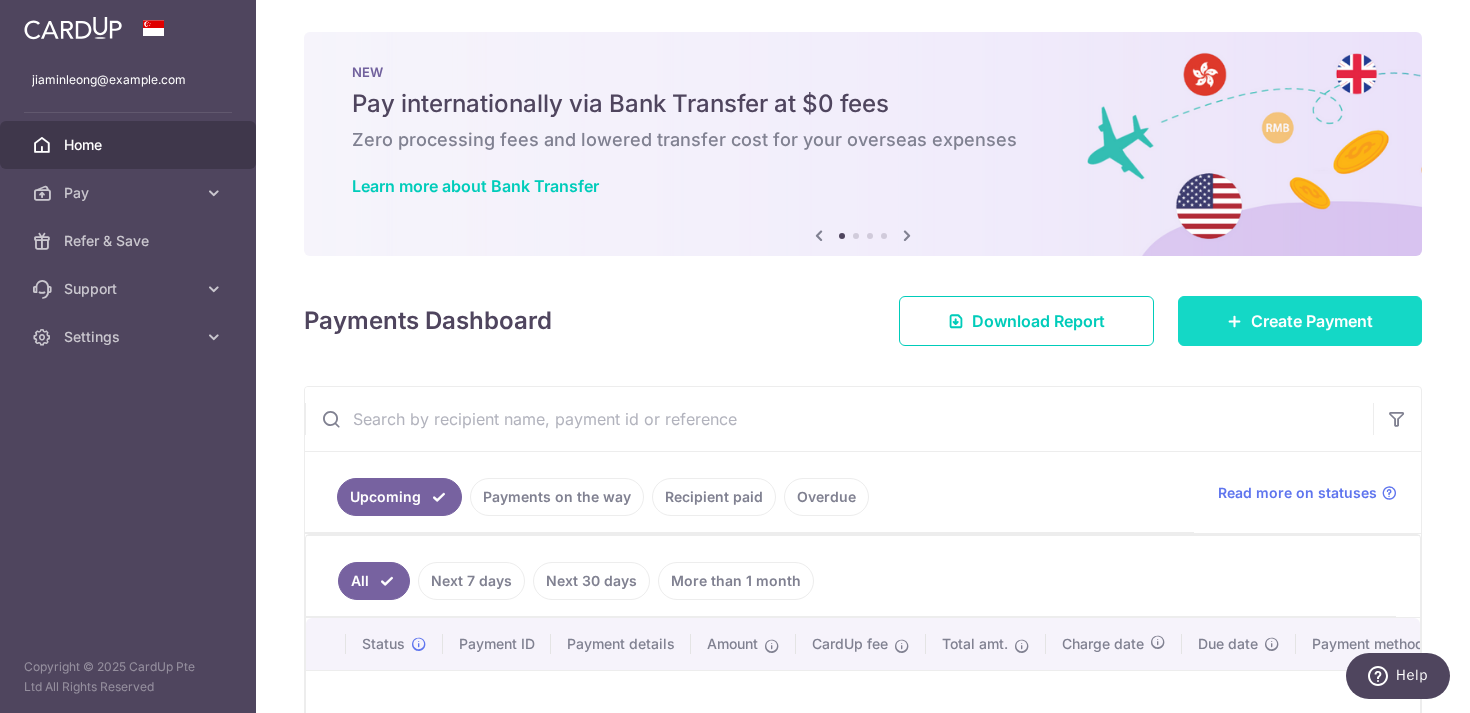 click on "Create Payment" at bounding box center (1312, 321) 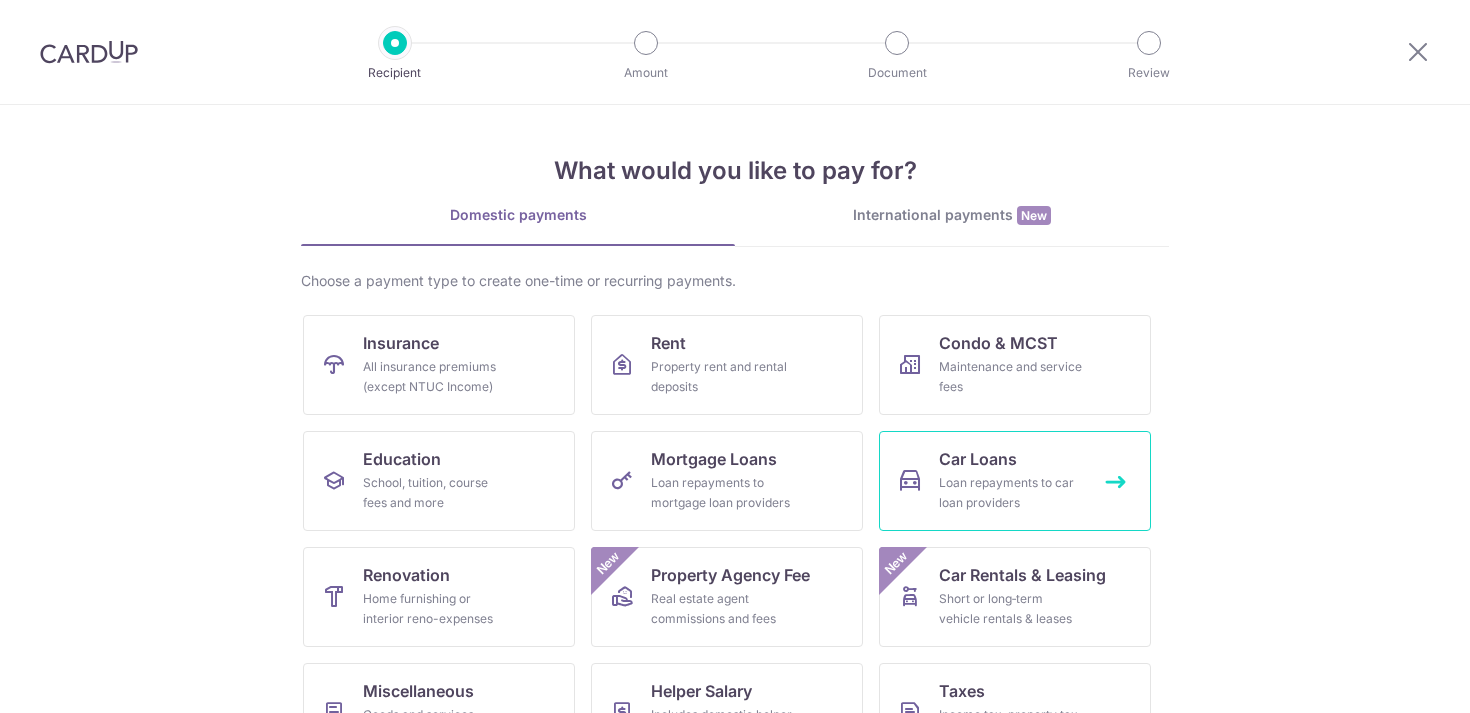 scroll, scrollTop: 0, scrollLeft: 0, axis: both 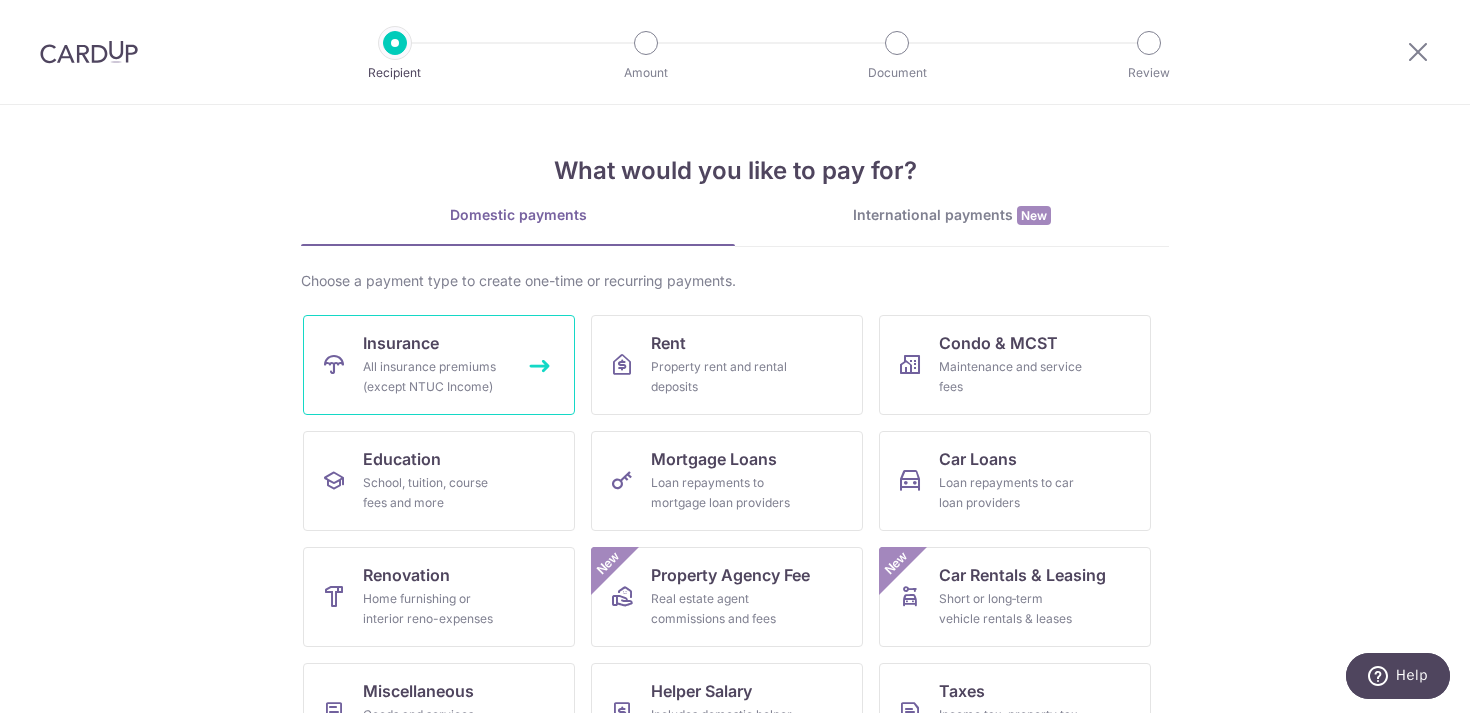 click on "Insurance All insurance premiums (except NTUC Income)" at bounding box center [439, 365] 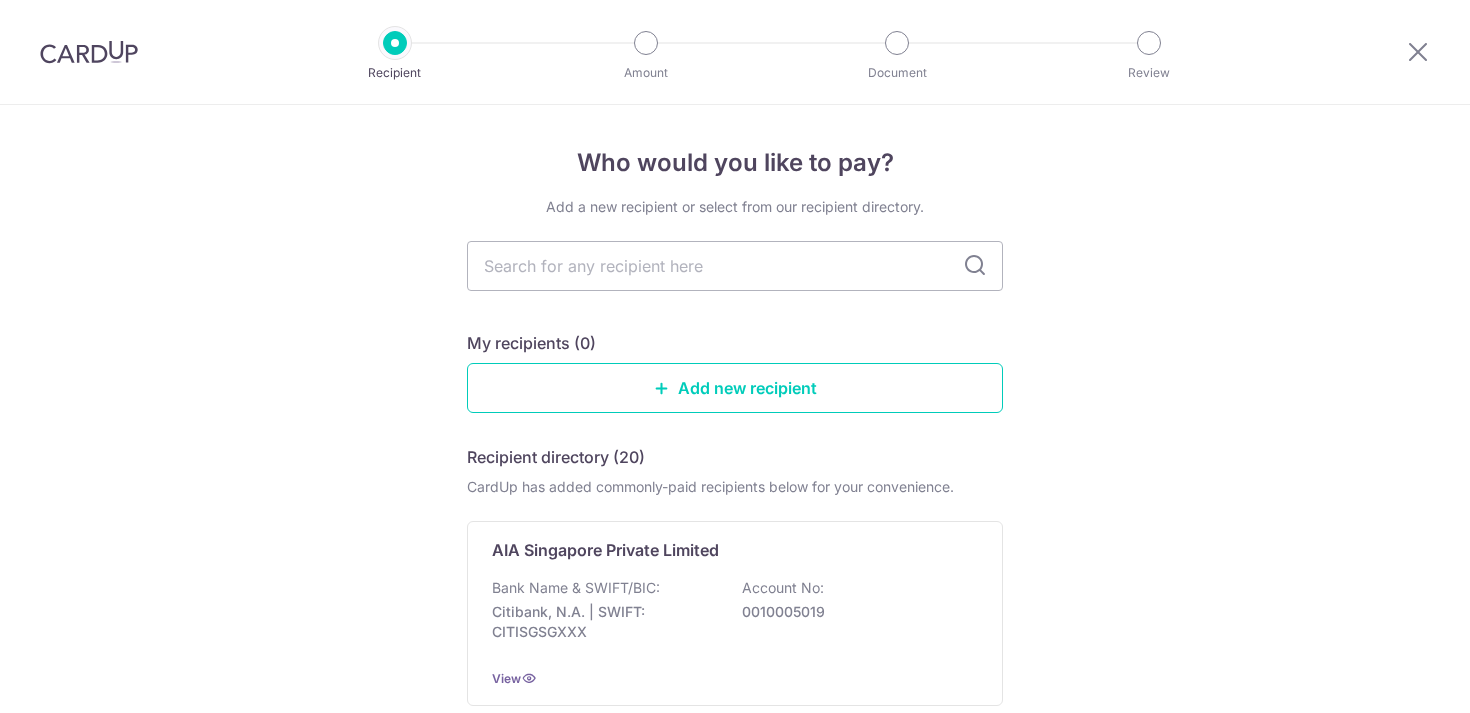 scroll, scrollTop: 0, scrollLeft: 0, axis: both 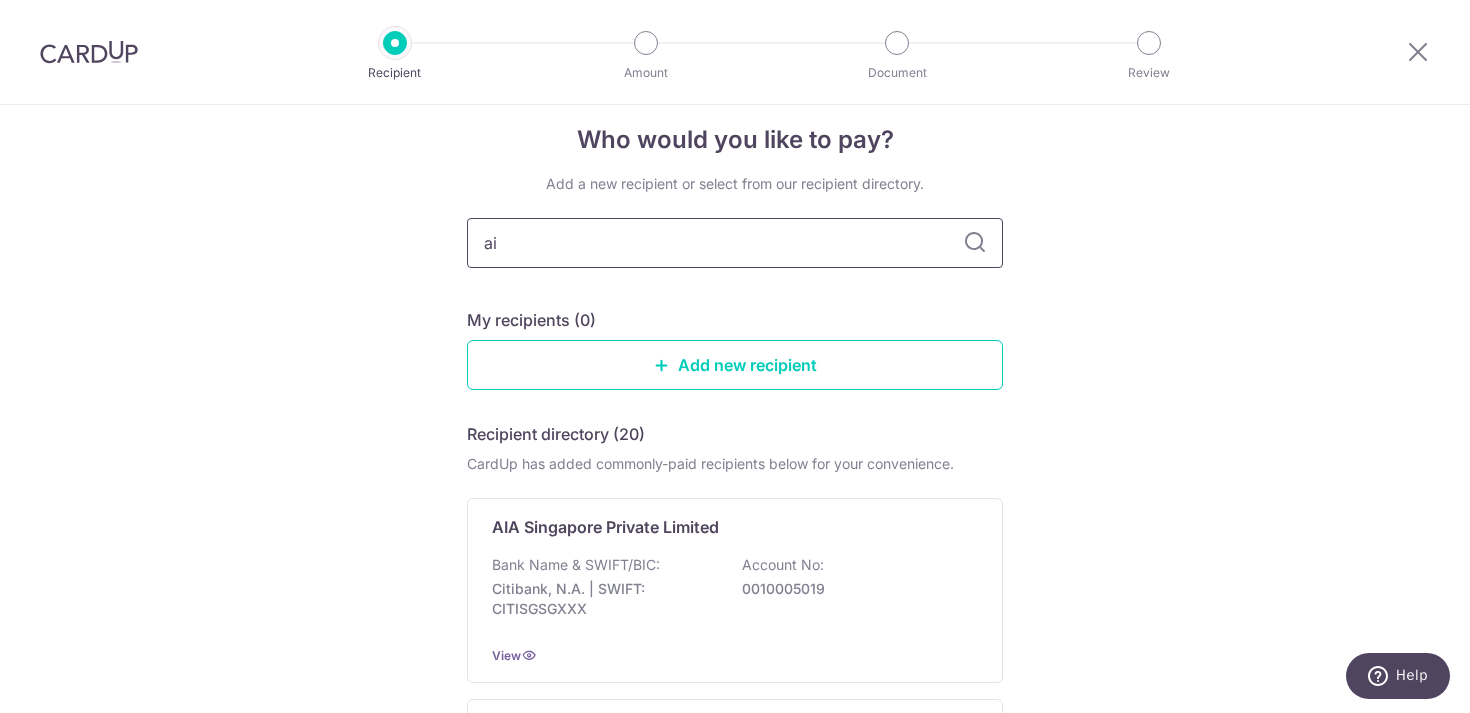 type on "aia" 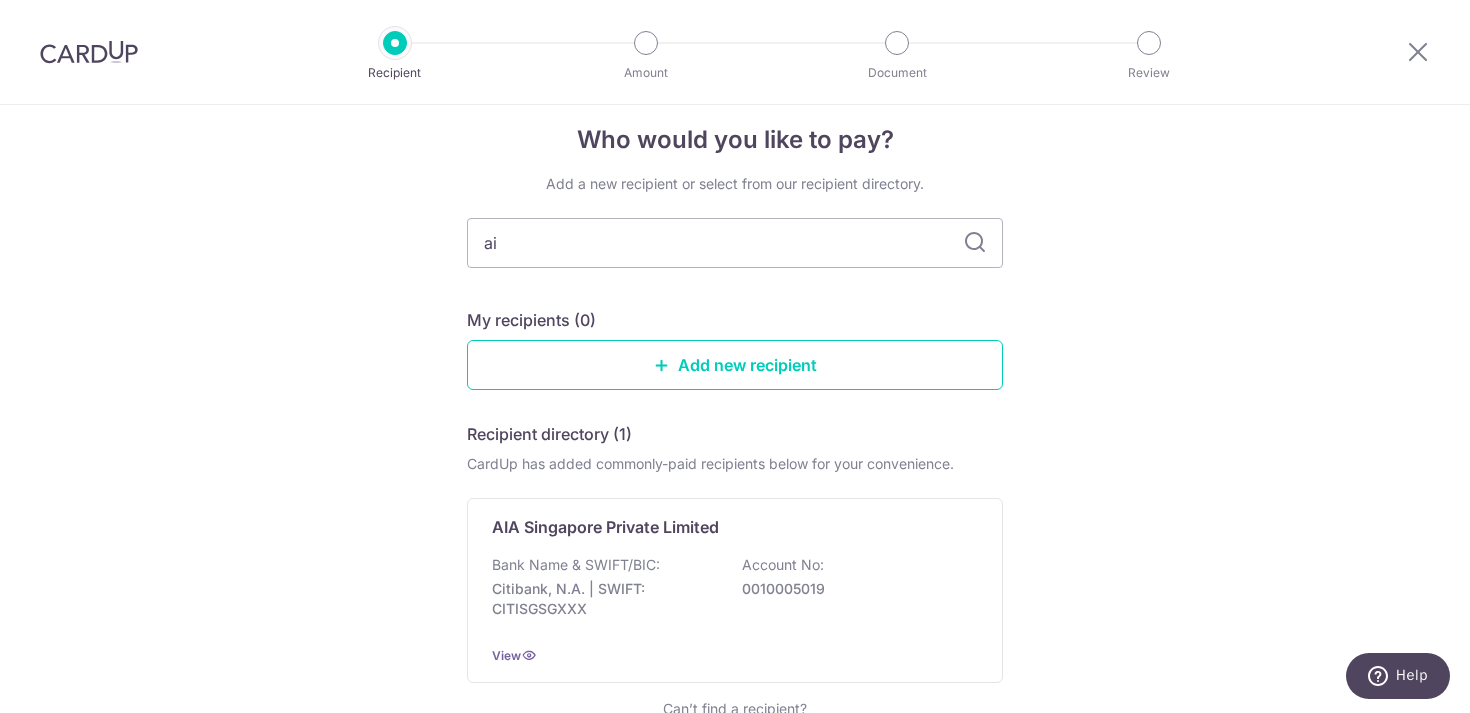 type on "a" 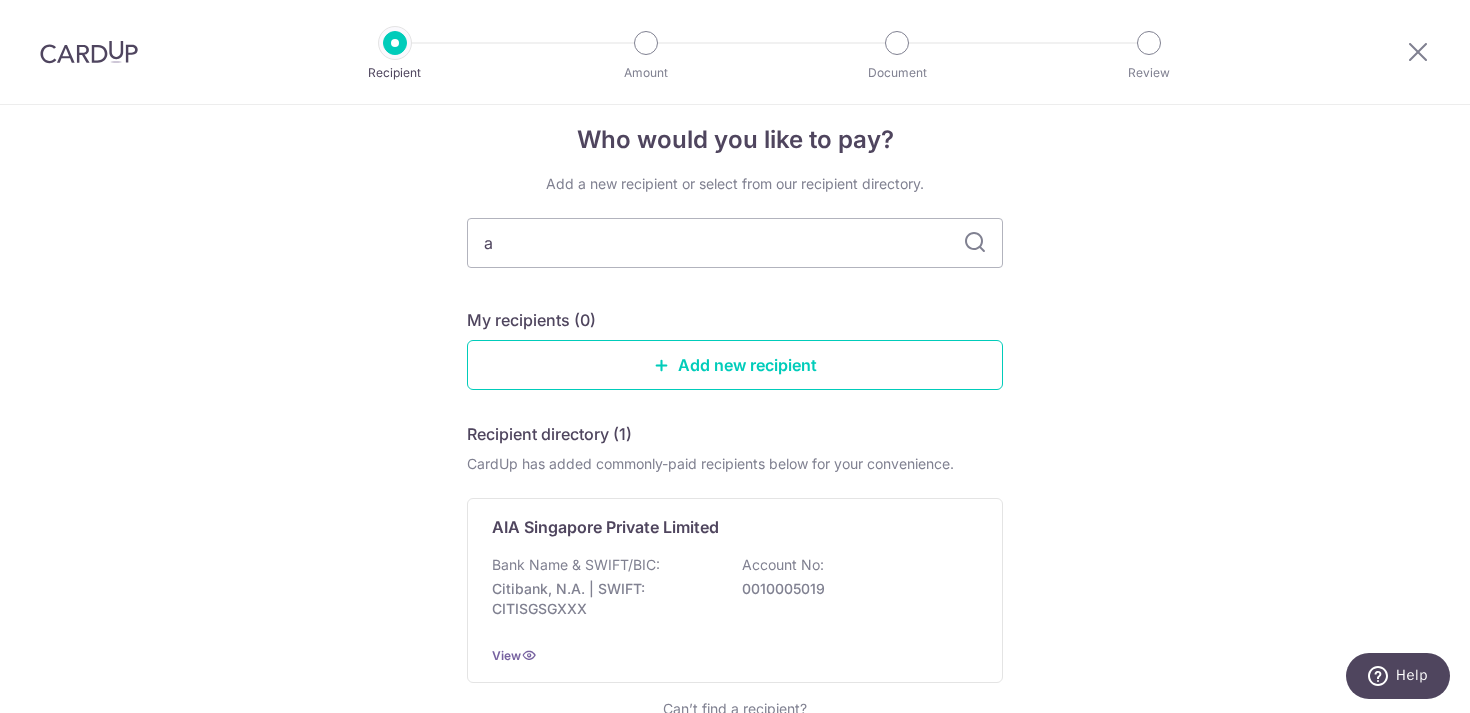 type 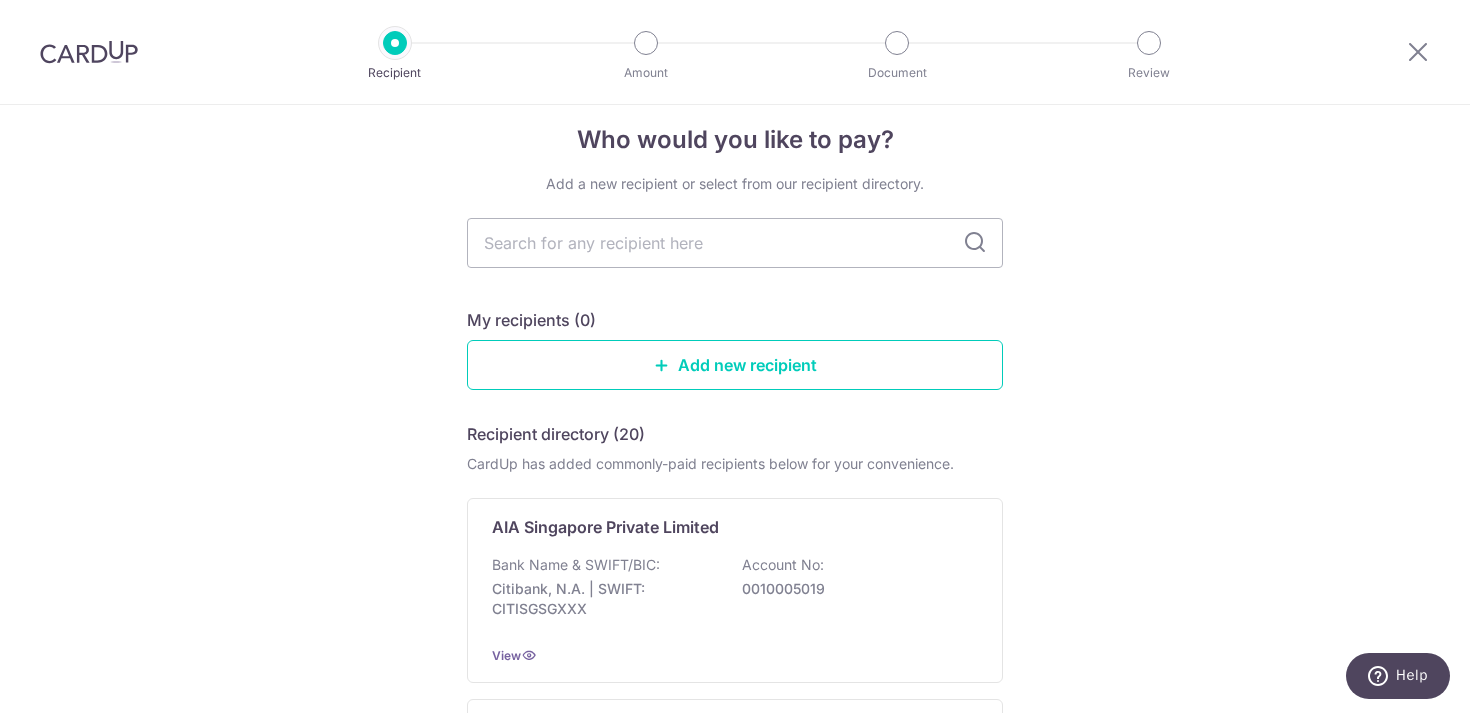 click on "Add new recipient" at bounding box center [735, 365] 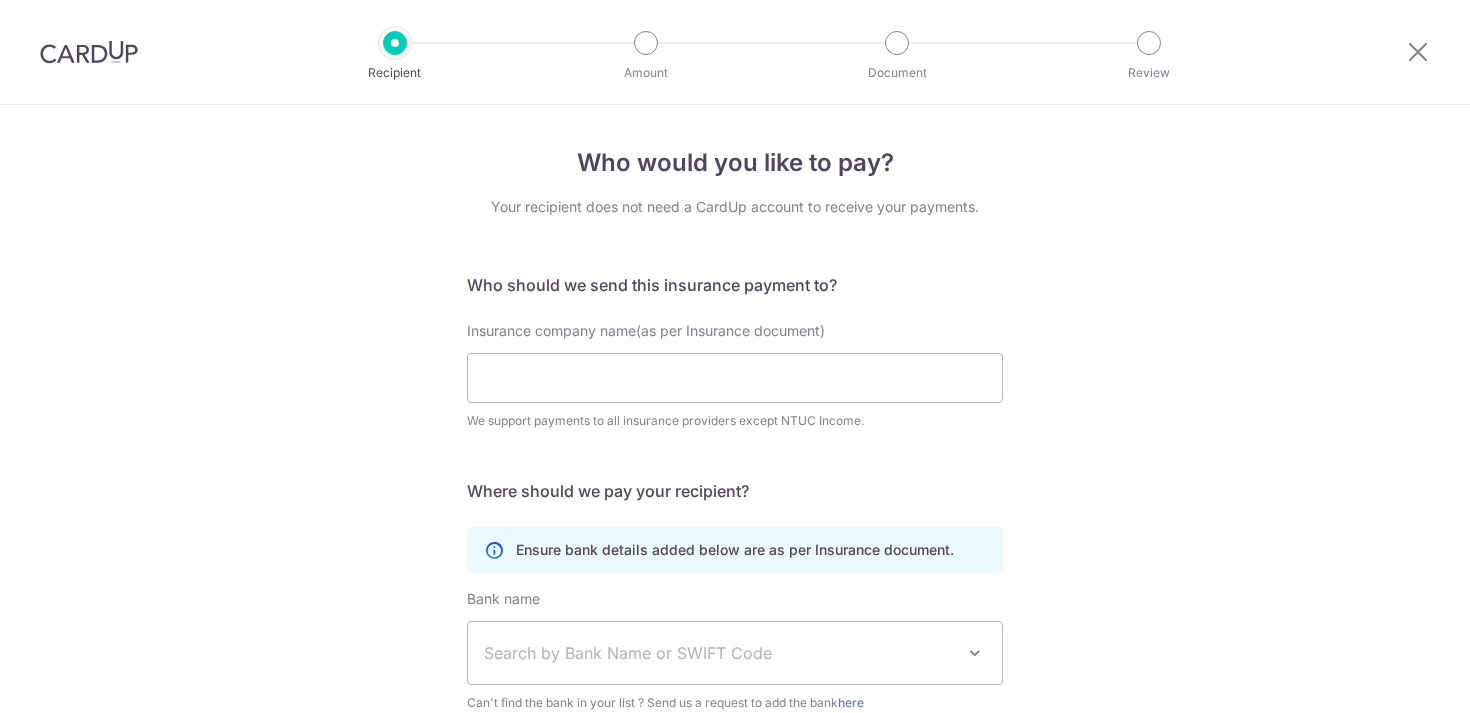 scroll, scrollTop: 0, scrollLeft: 0, axis: both 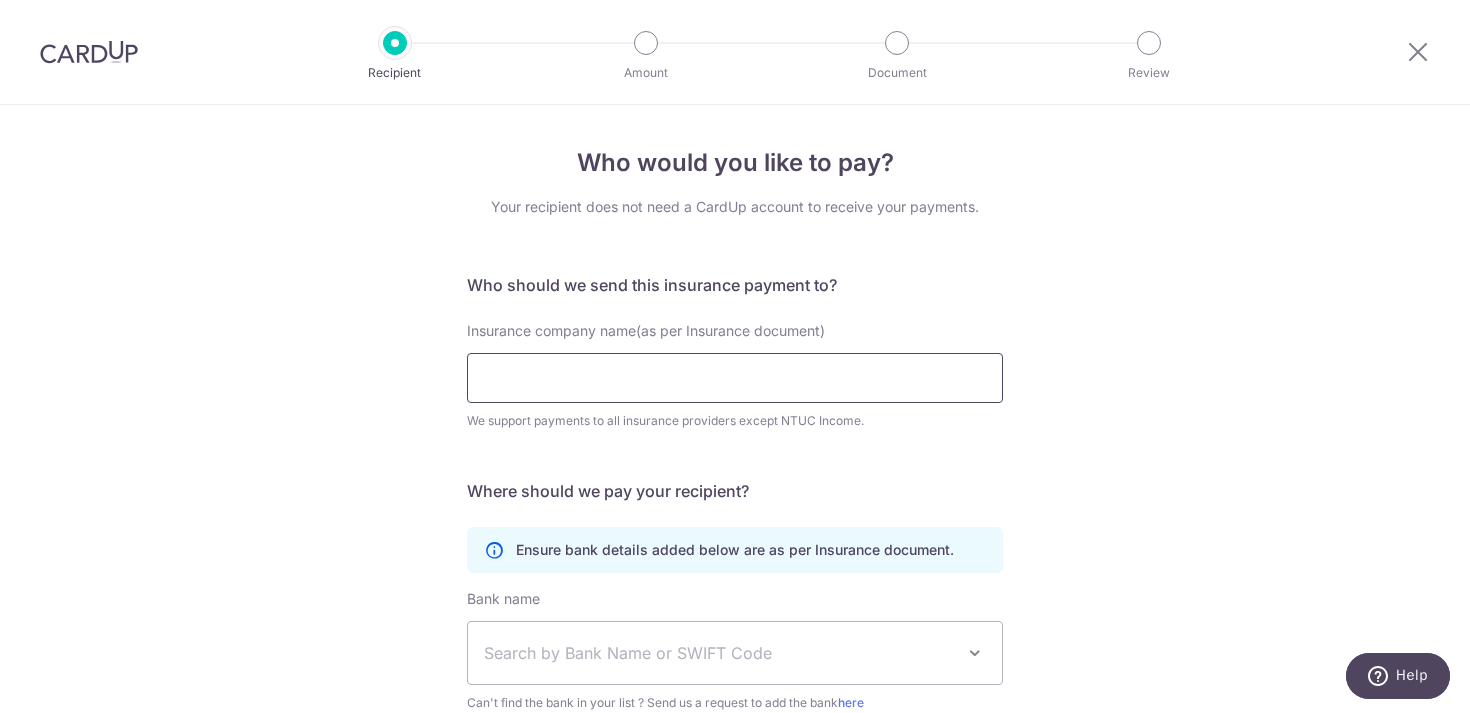 click on "Insurance company name(as per Insurance document)" at bounding box center (735, 378) 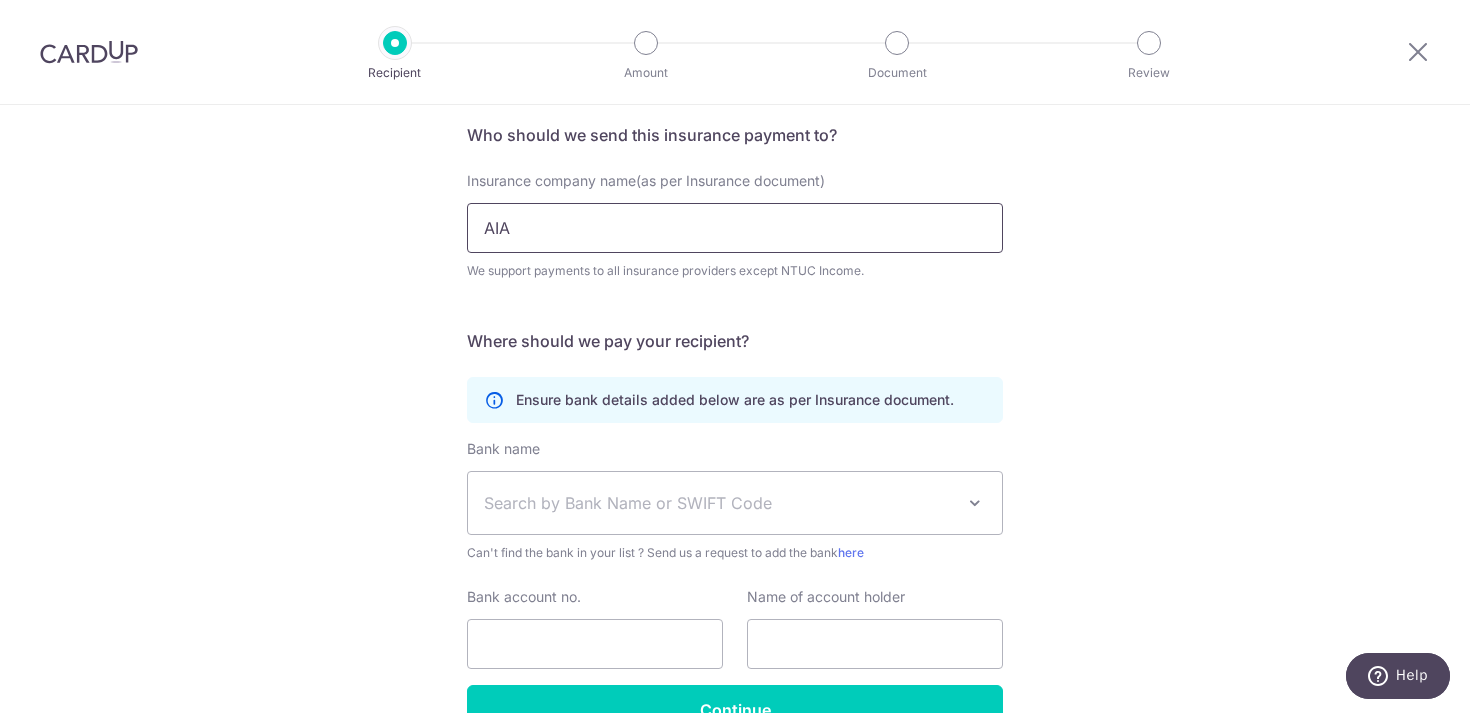 scroll, scrollTop: 0, scrollLeft: 0, axis: both 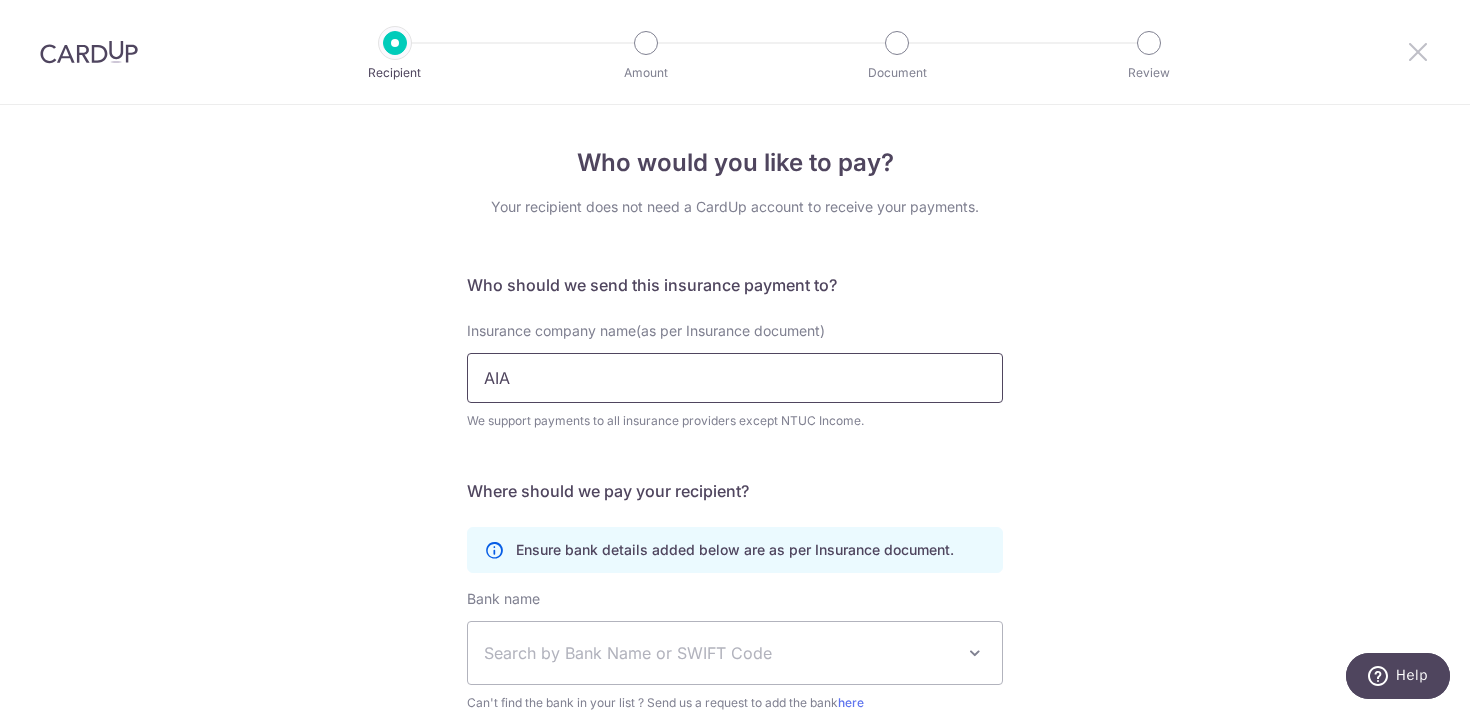 type on "AIA" 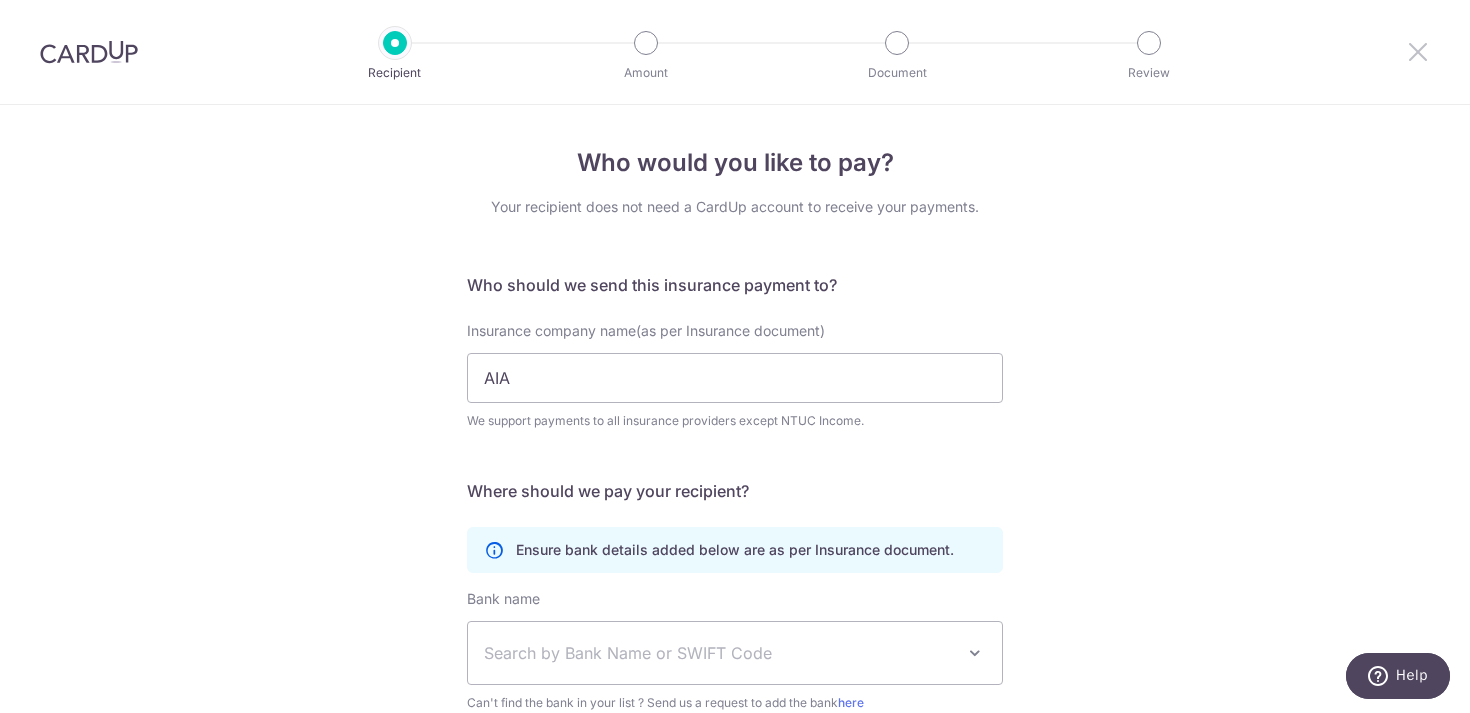 click at bounding box center [1418, 51] 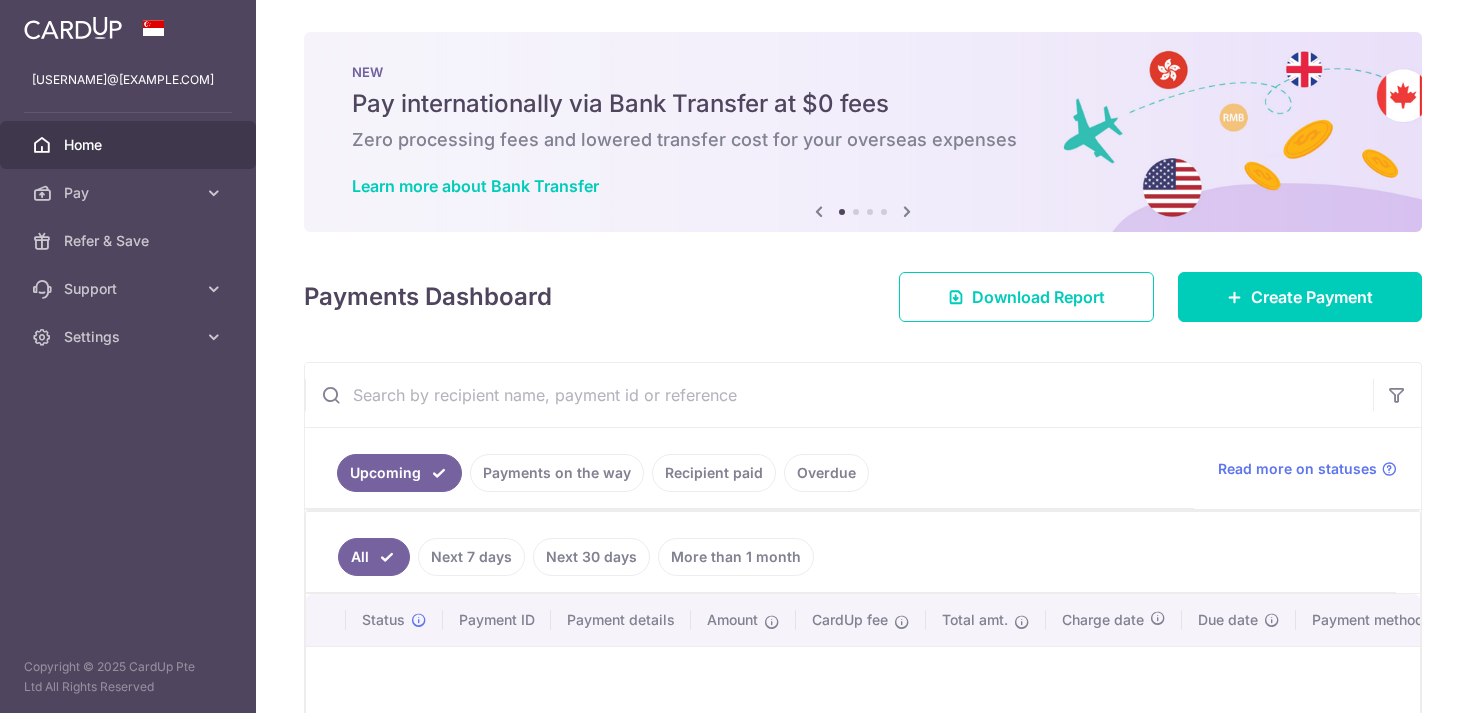 scroll, scrollTop: 0, scrollLeft: 0, axis: both 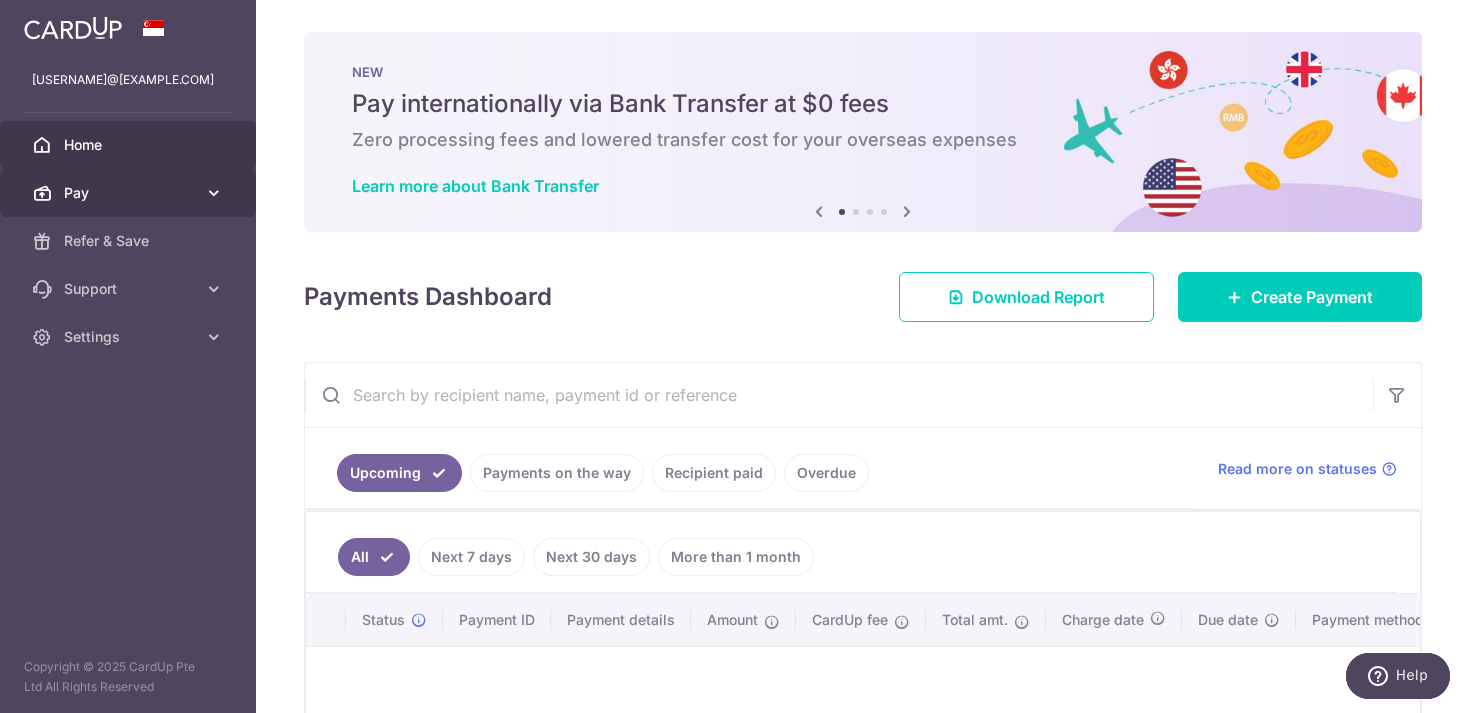 click on "Pay" at bounding box center [130, 193] 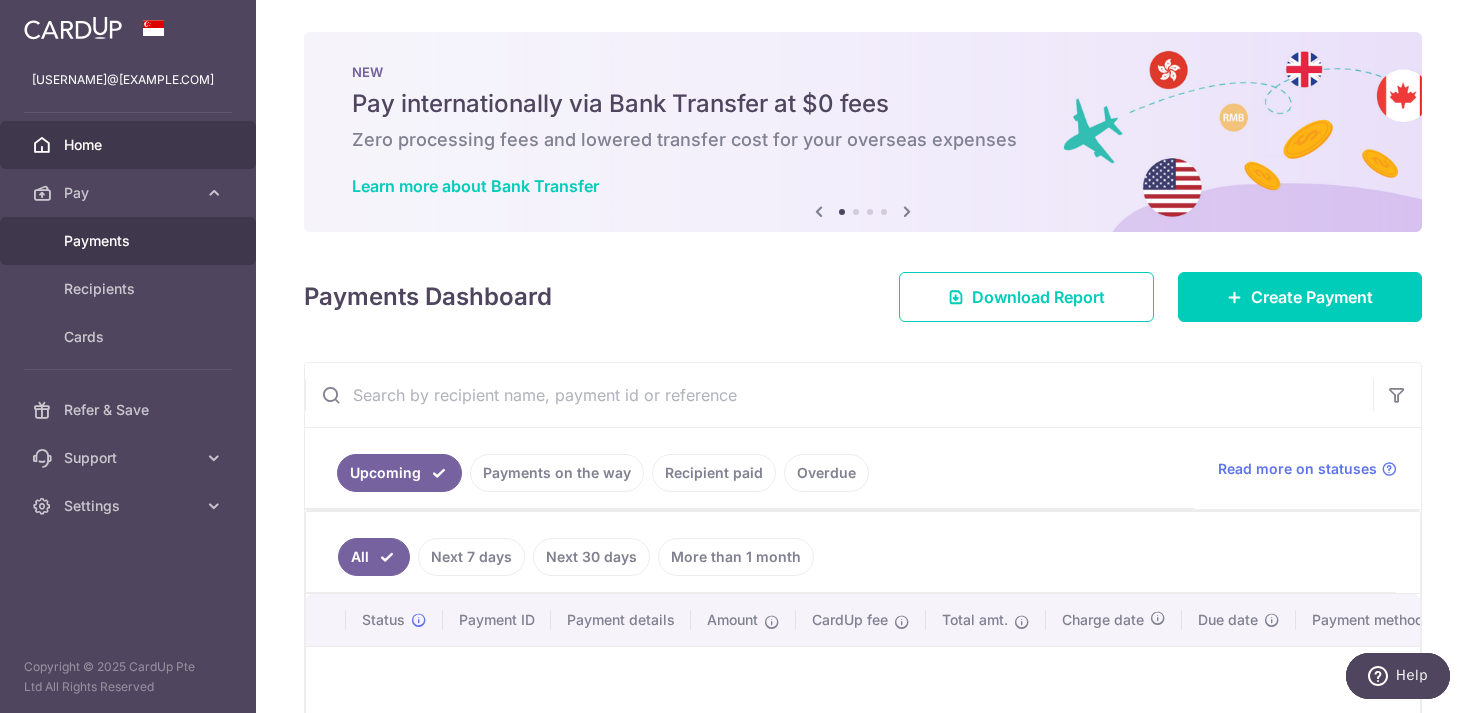 click on "Payments" at bounding box center (130, 241) 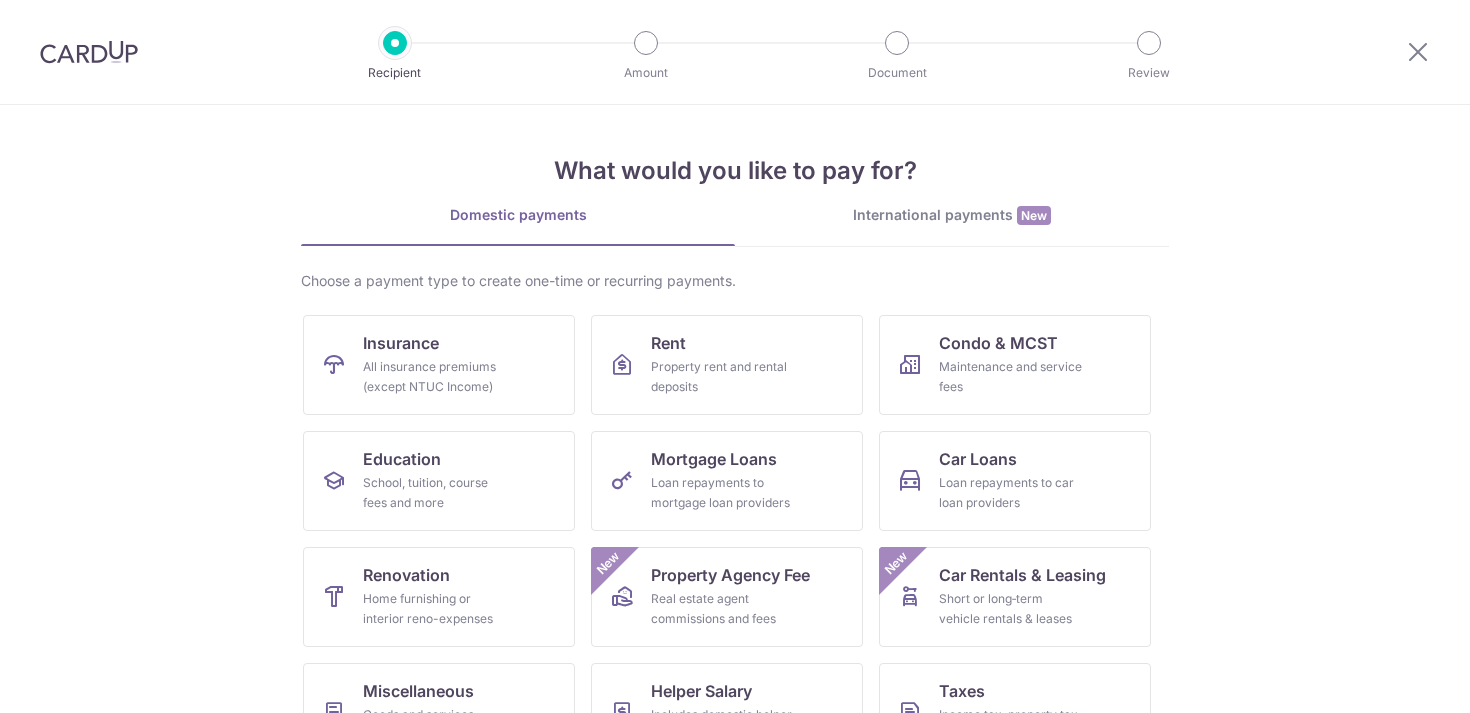scroll, scrollTop: 0, scrollLeft: 0, axis: both 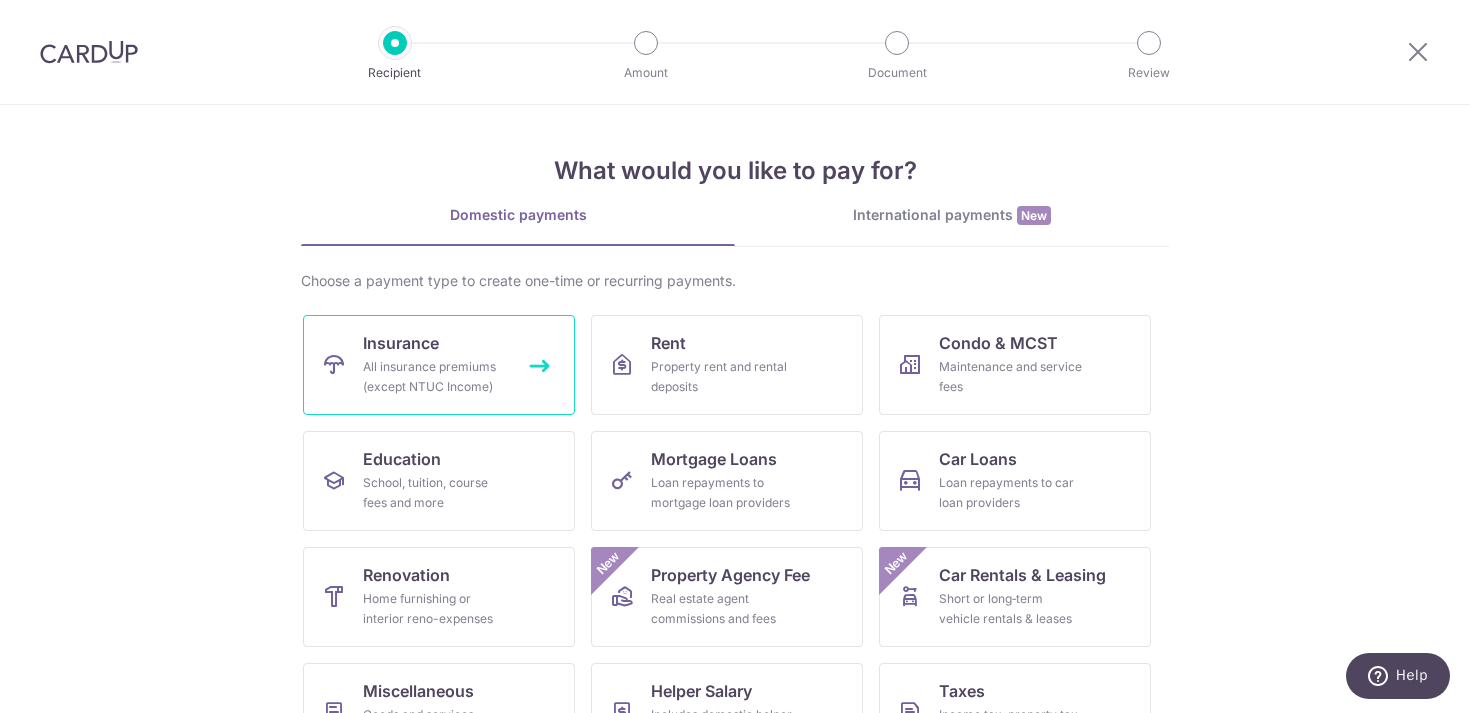 click on "Insurance" at bounding box center [401, 343] 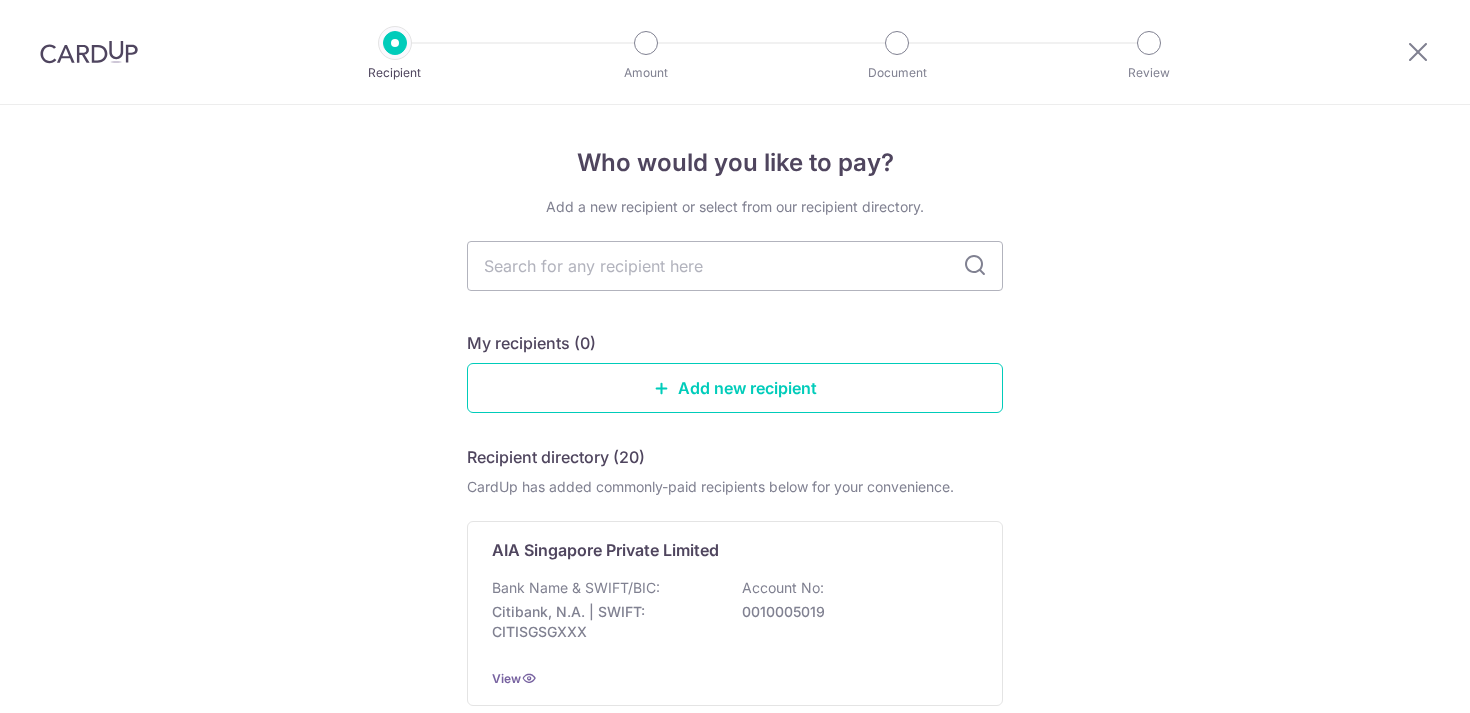 scroll, scrollTop: 0, scrollLeft: 0, axis: both 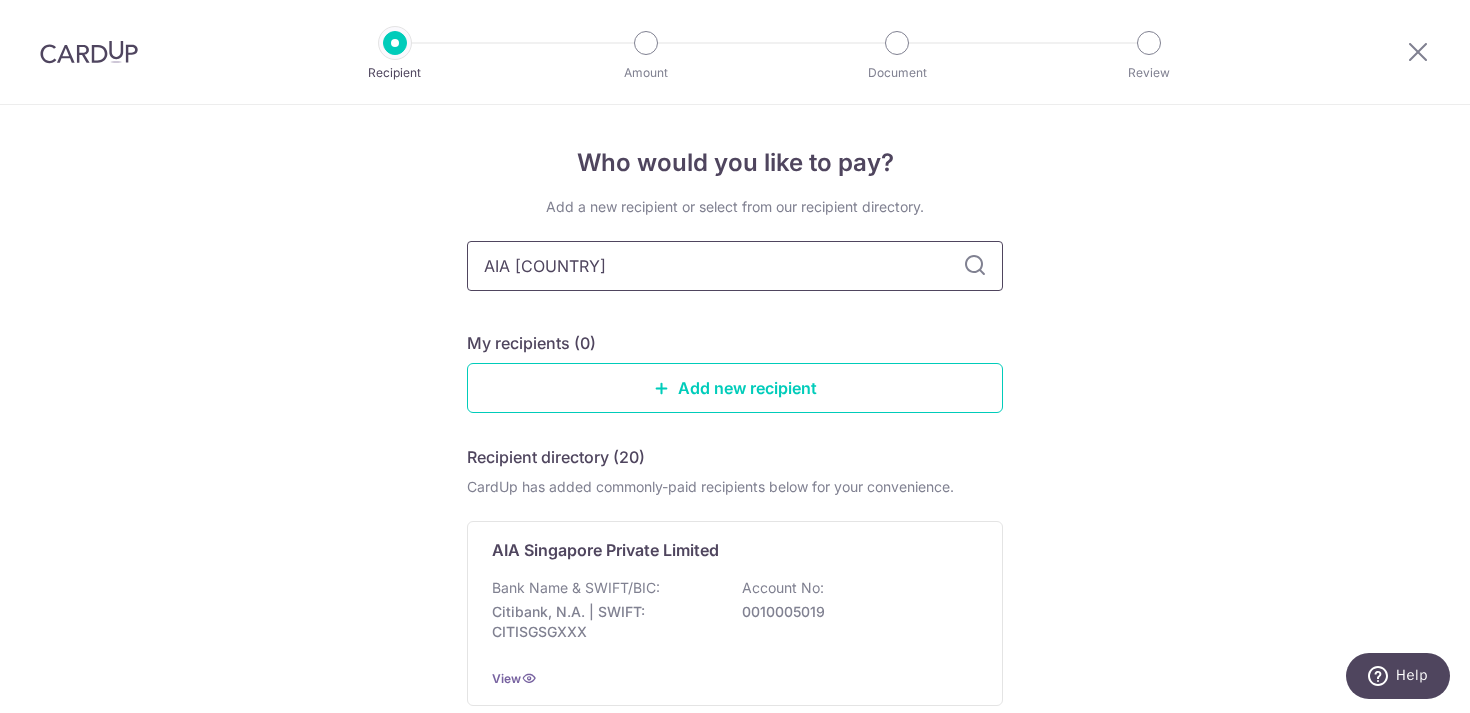 type on "AIA [COUNTRY]" 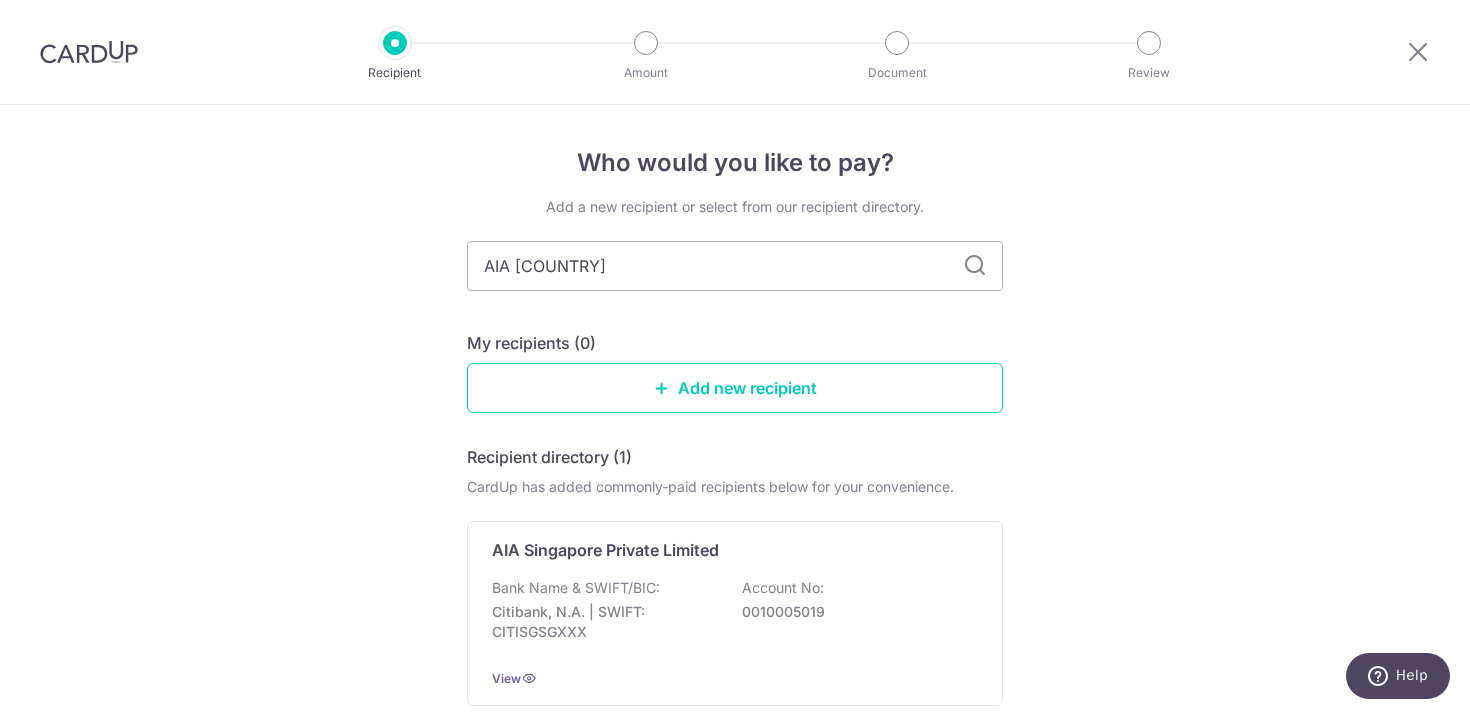 type on "AIA [COUNTRY]" 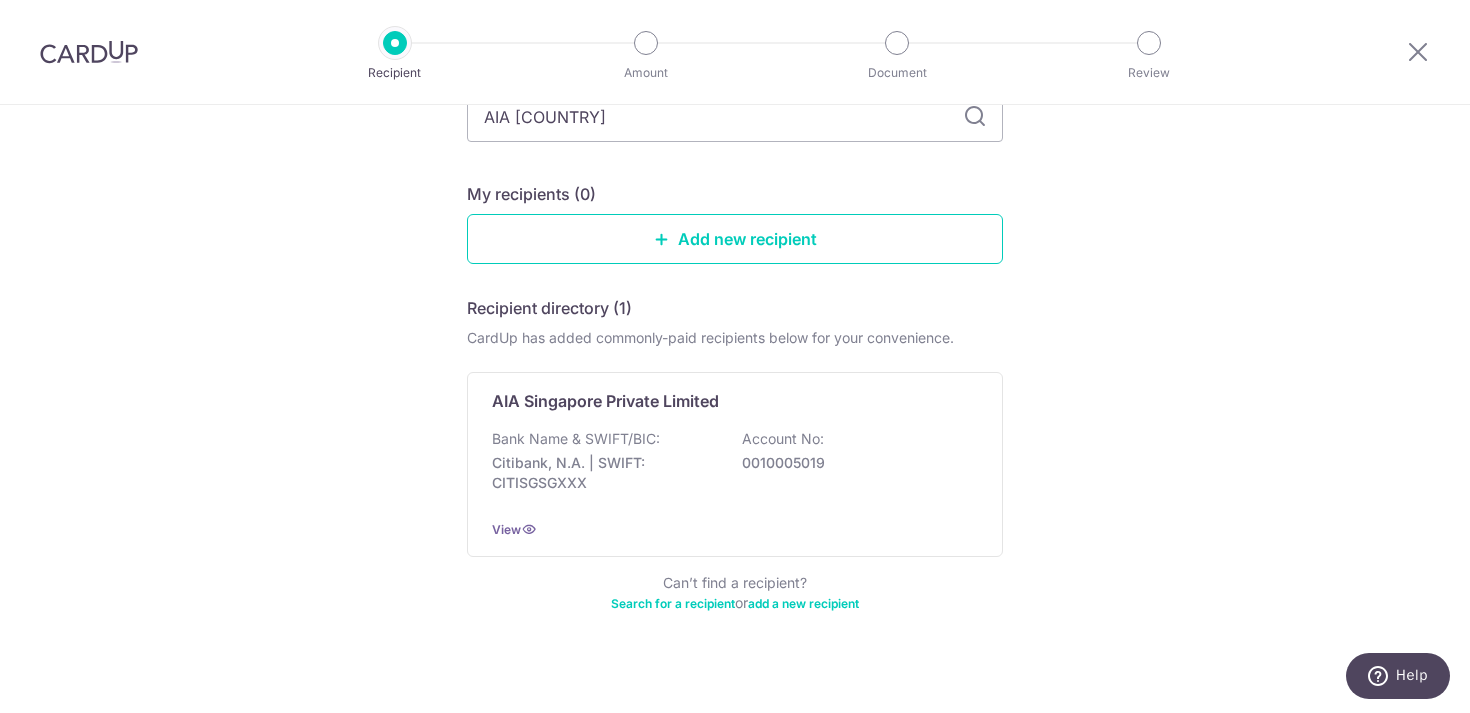 scroll, scrollTop: 150, scrollLeft: 0, axis: vertical 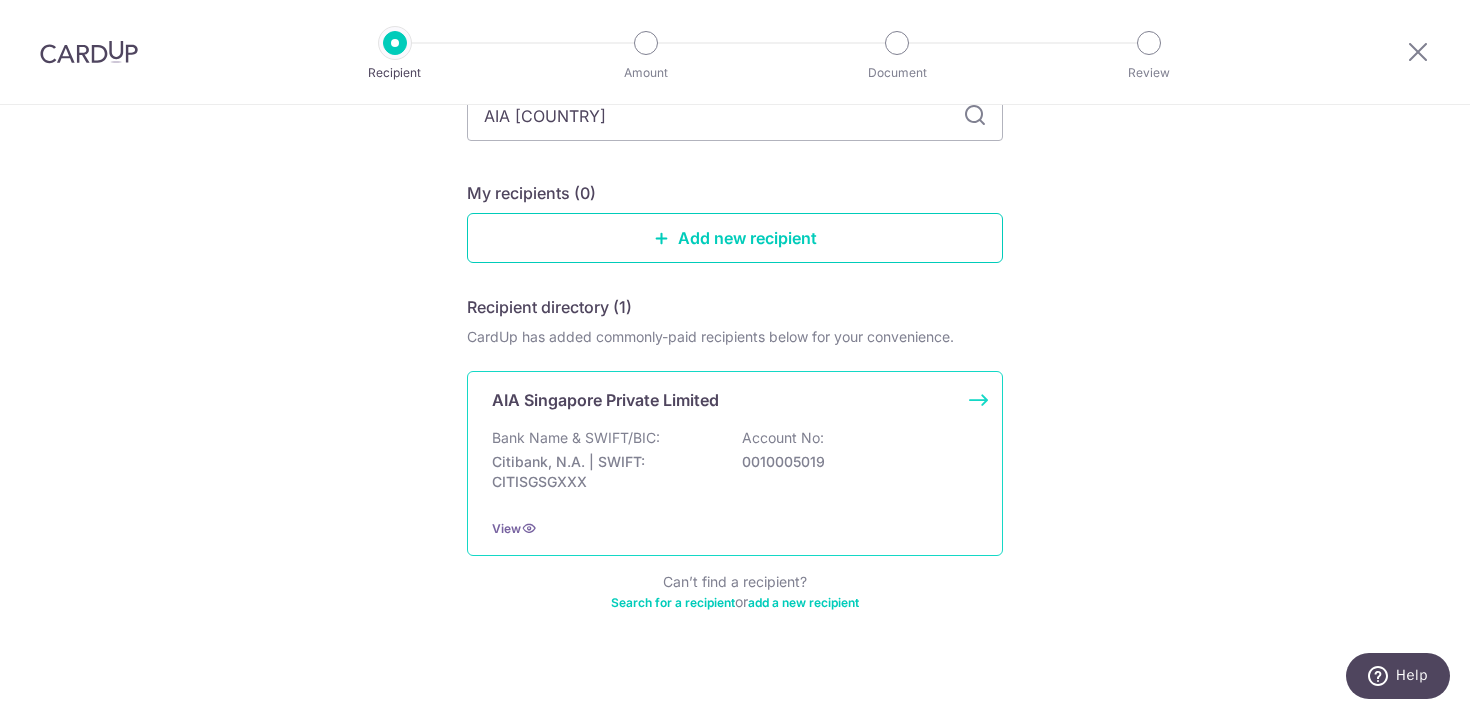 click on "Bank Name & SWIFT/BIC:
Citibank, N.A. | SWIFT: CITISGSGXXX
Account No:
0010005019" at bounding box center (735, 465) 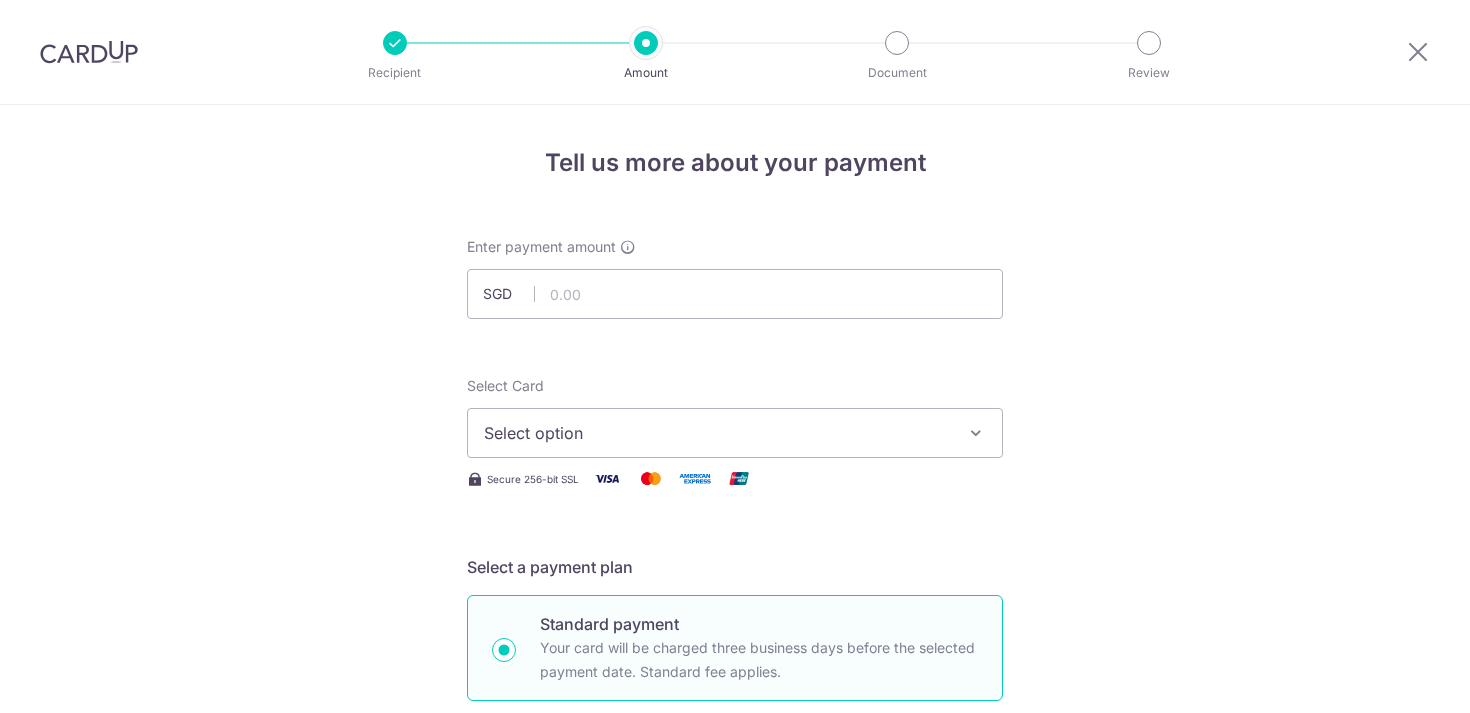 scroll, scrollTop: 0, scrollLeft: 0, axis: both 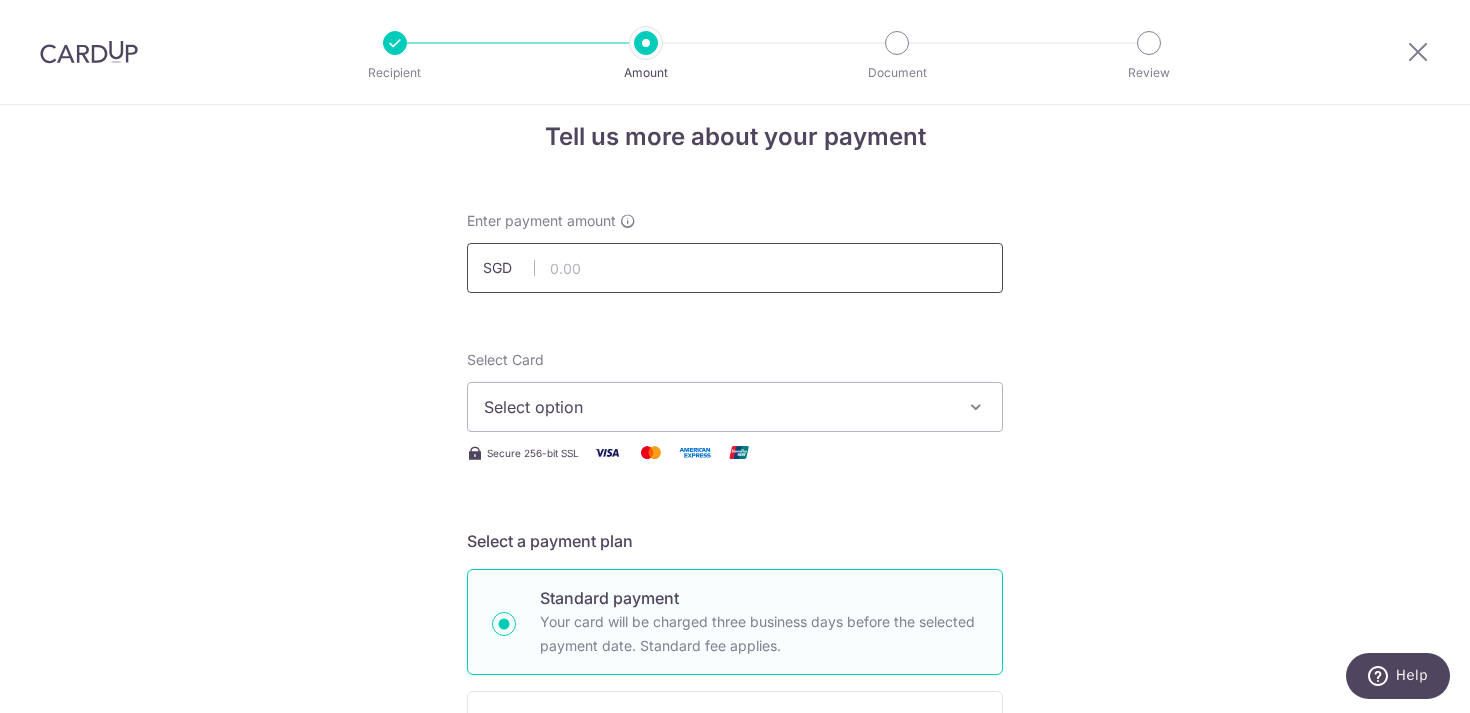 click at bounding box center [735, 268] 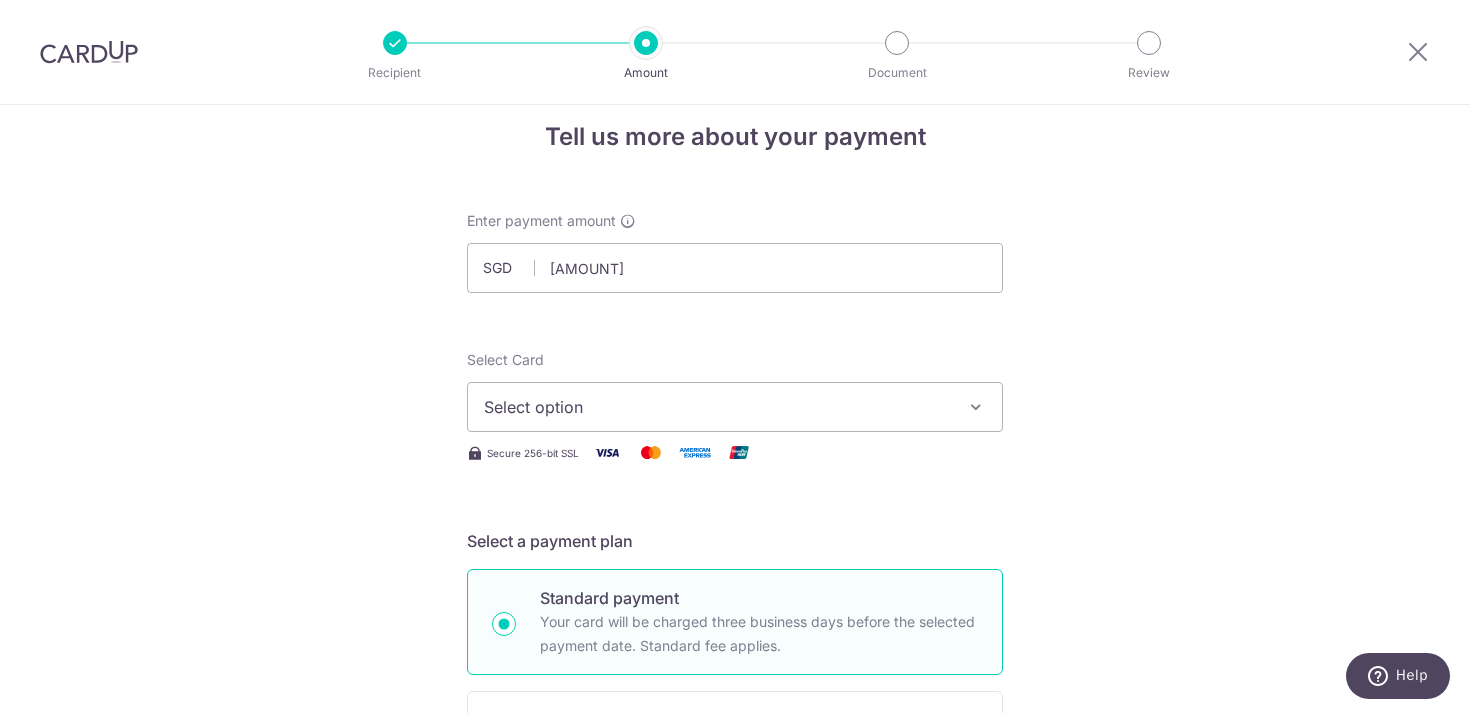 type on "1,720.25" 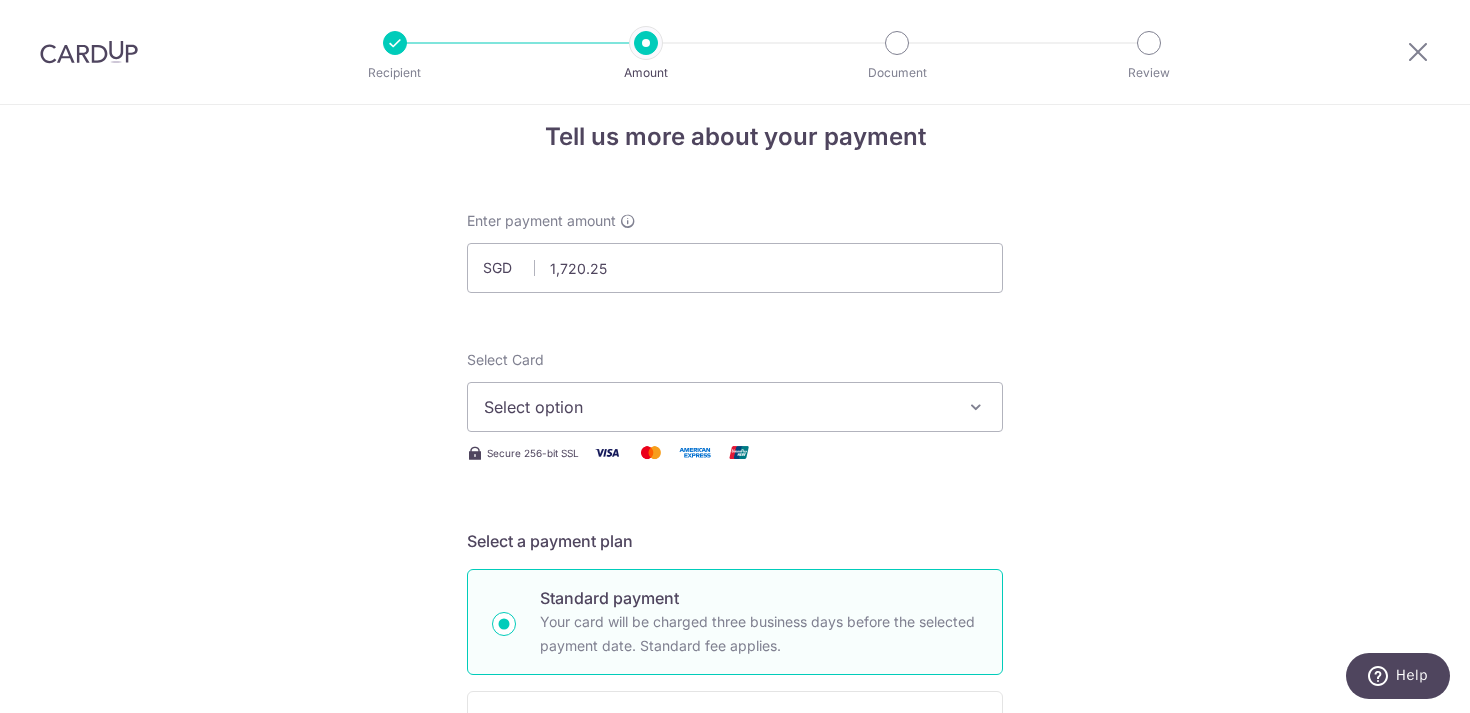 click on "Tell us more about your payment
Enter payment amount
SGD
1,720.25
1720.25
Select Card
Select option
Add credit card
Your Cards
**** 6921
Secure 256-bit SSL
Text
New card details
Card
Secure 256-bit SSL" at bounding box center (735, 983) 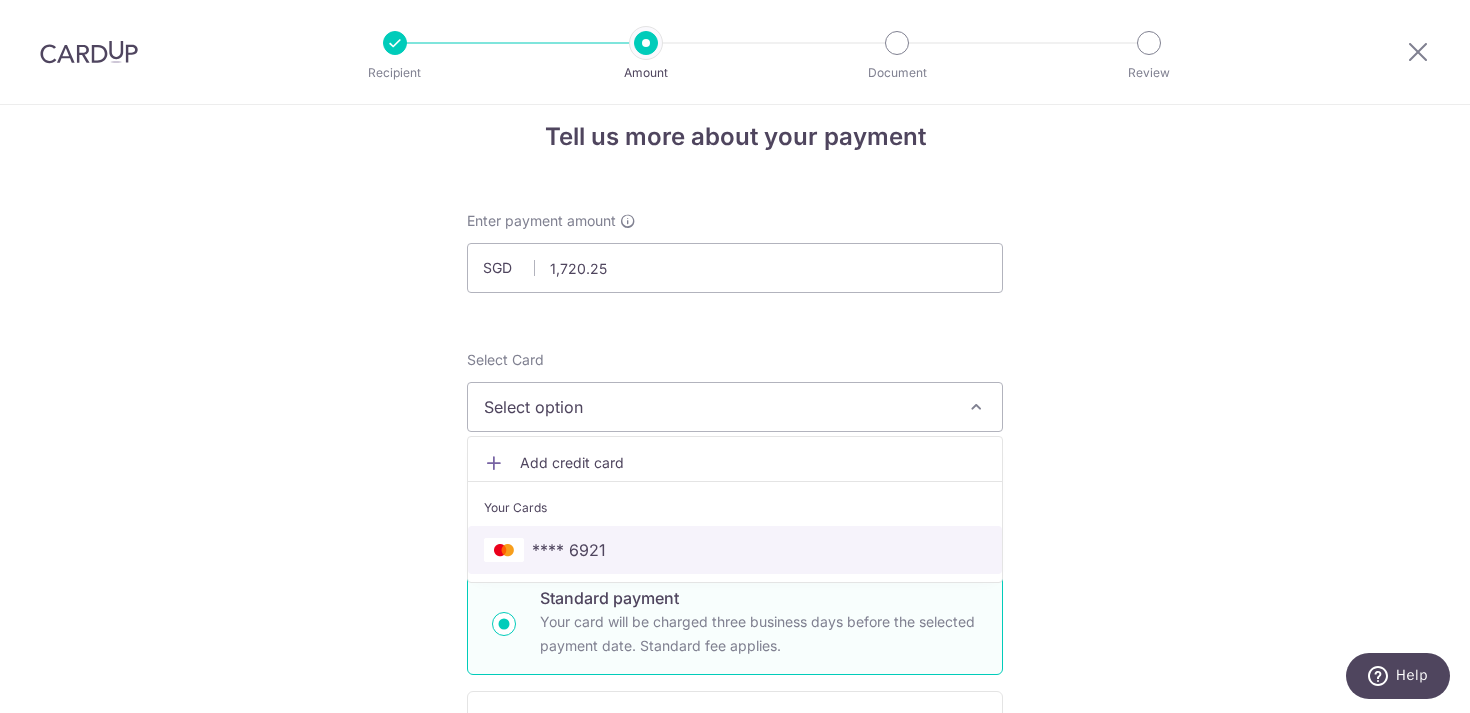 click on "**** 6921" at bounding box center [569, 550] 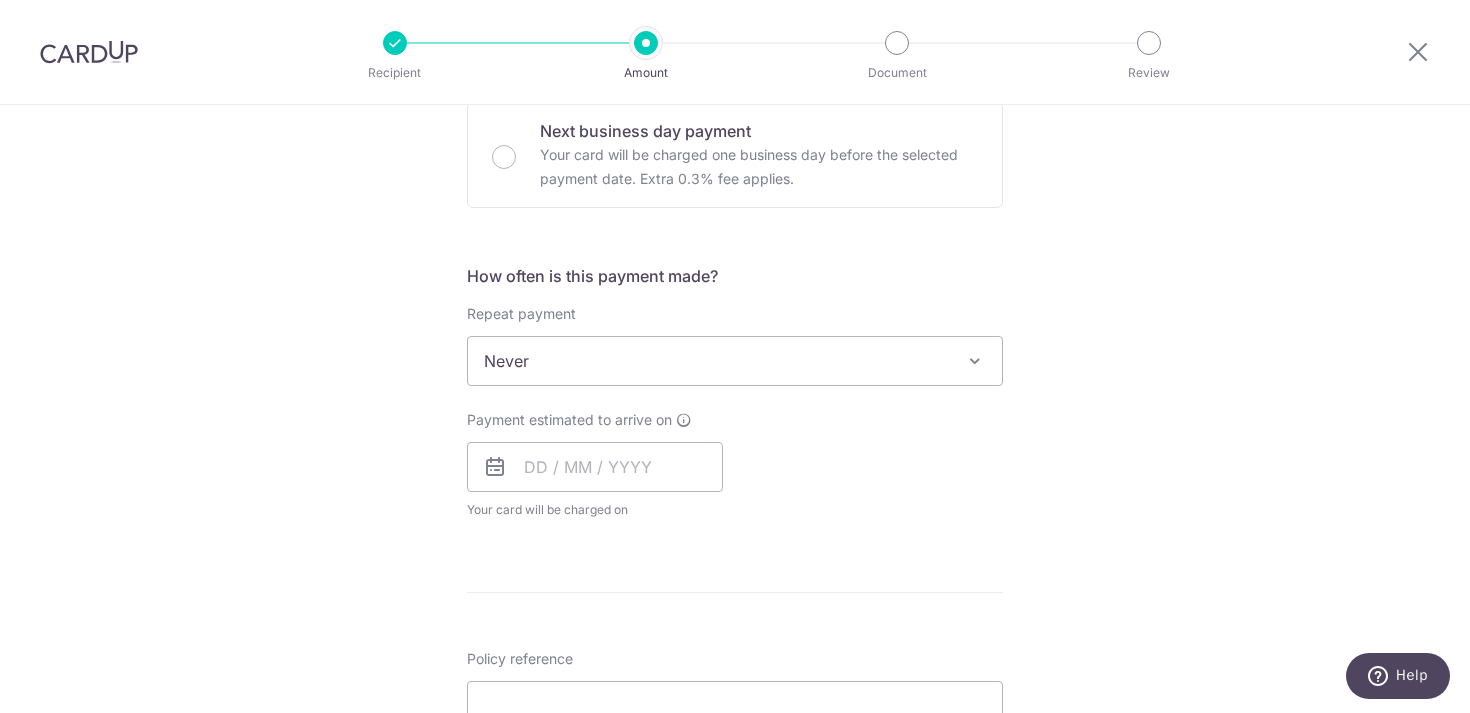 scroll, scrollTop: 620, scrollLeft: 0, axis: vertical 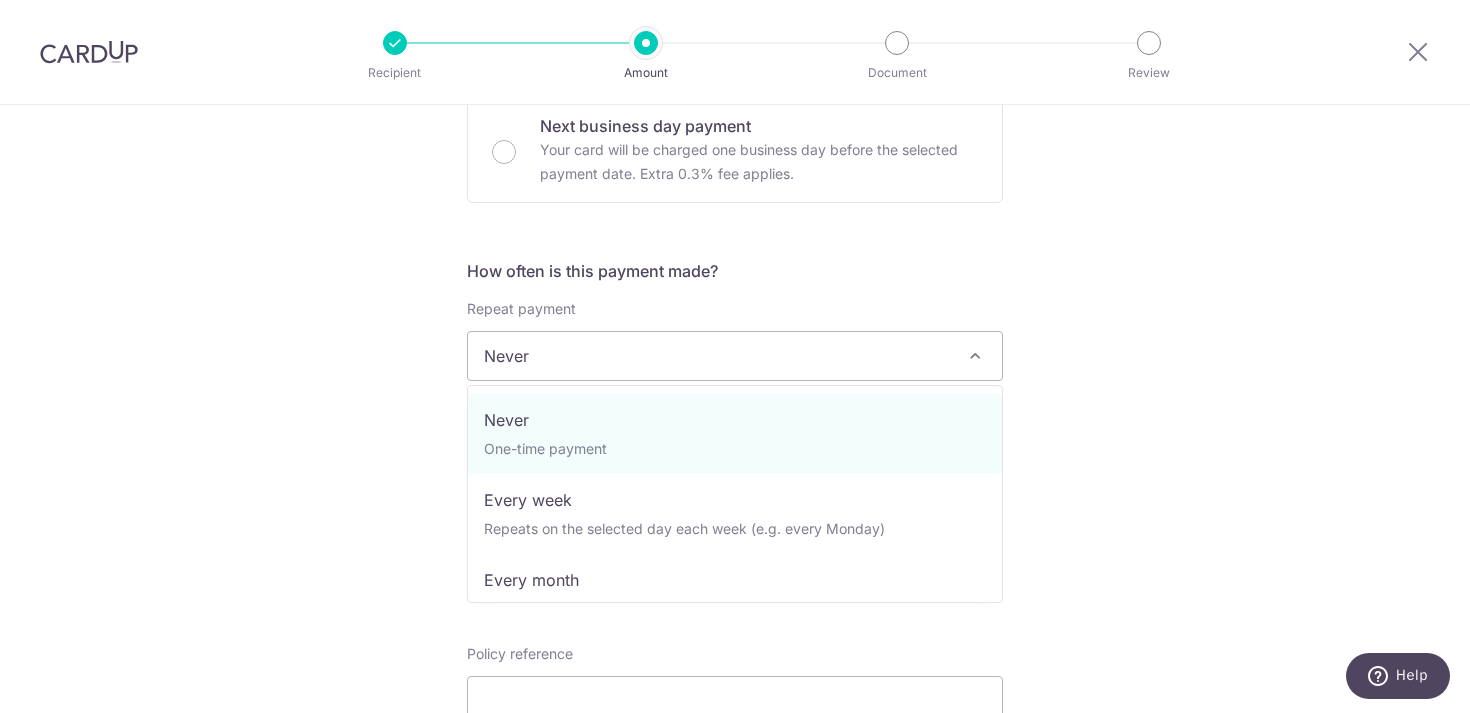 click on "Never" at bounding box center [735, 356] 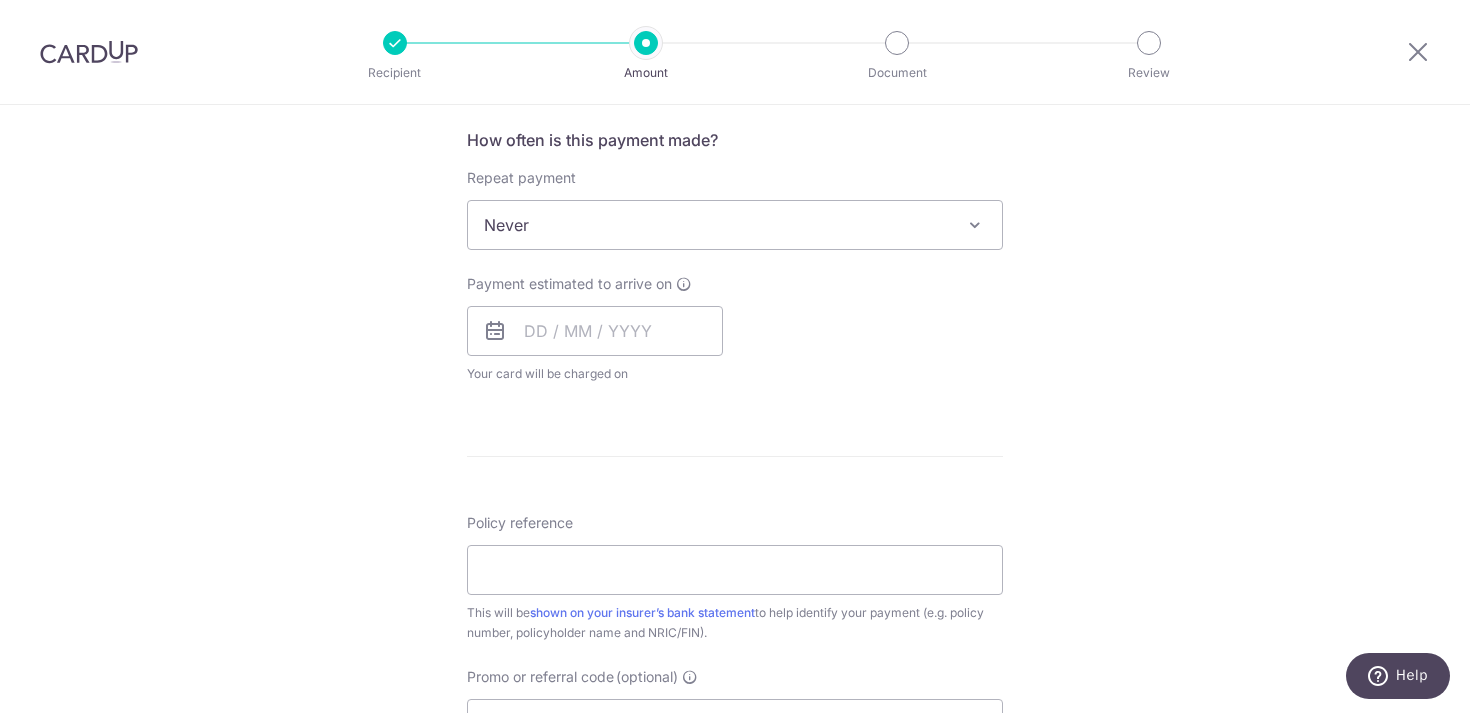 scroll, scrollTop: 759, scrollLeft: 0, axis: vertical 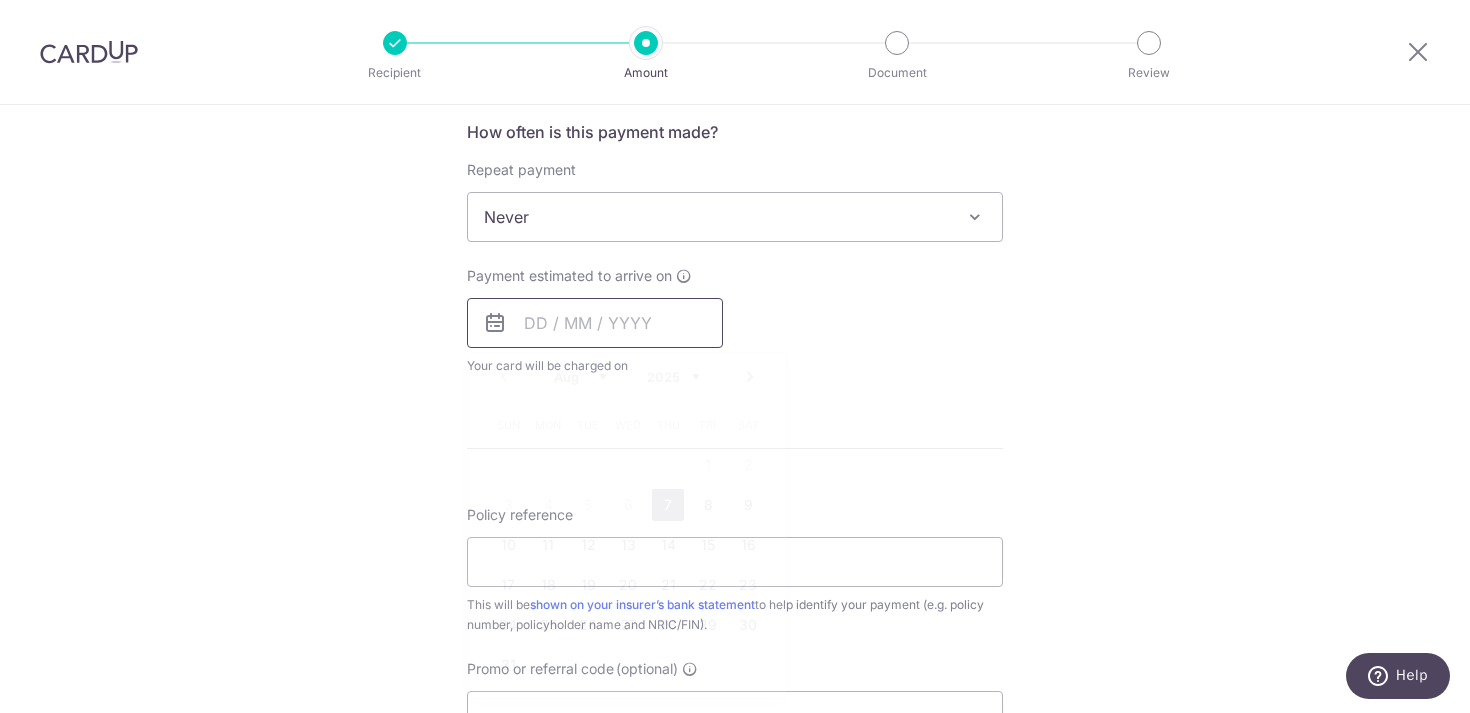 click at bounding box center (595, 323) 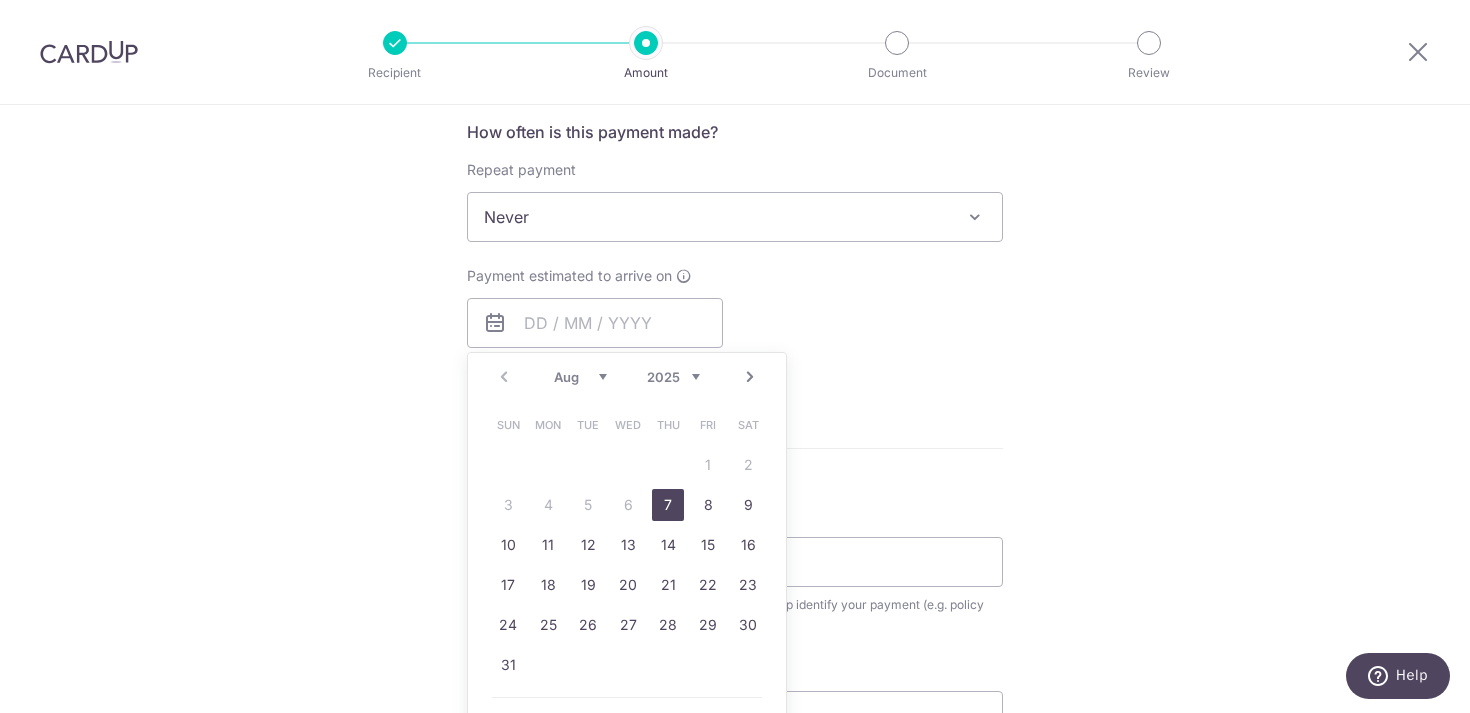 click on "Tell us more about your payment
Enter payment amount
SGD
1,720.25
1720.25
Select Card
**** 6921
Add credit card
Your Cards
**** 6921
Secure 256-bit SSL
Text
New card details
Card
Secure 256-bit SSL" at bounding box center (735, 250) 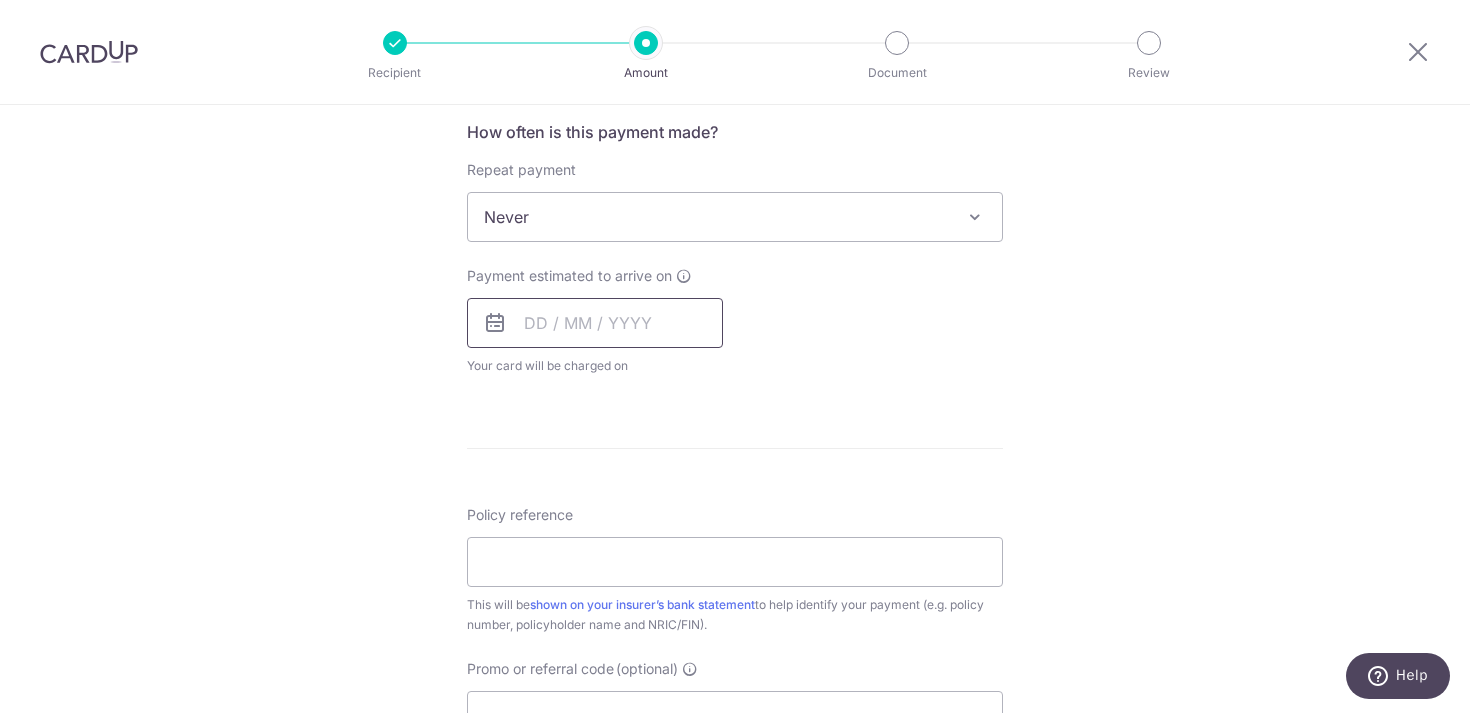 click at bounding box center [595, 323] 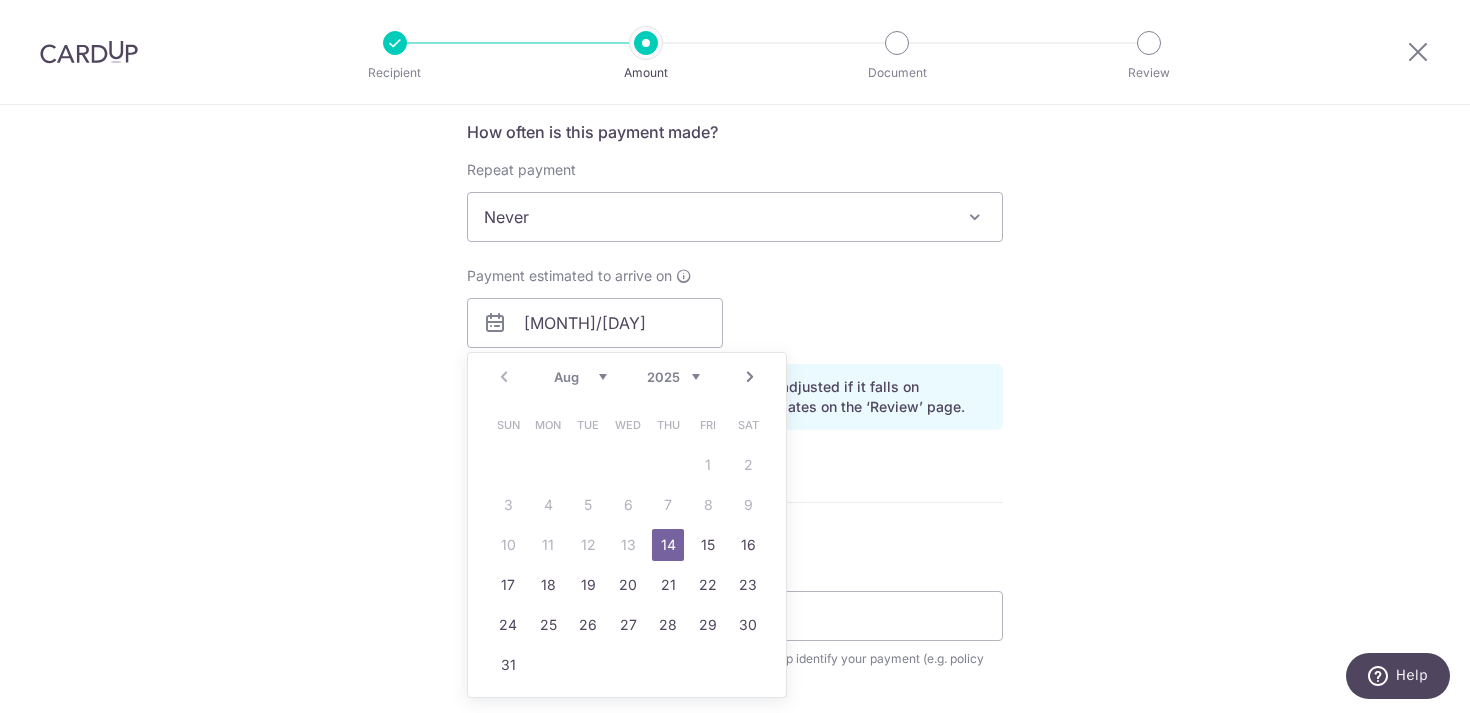 click on "Aug Sep Oct Nov Dec" at bounding box center (580, 377) 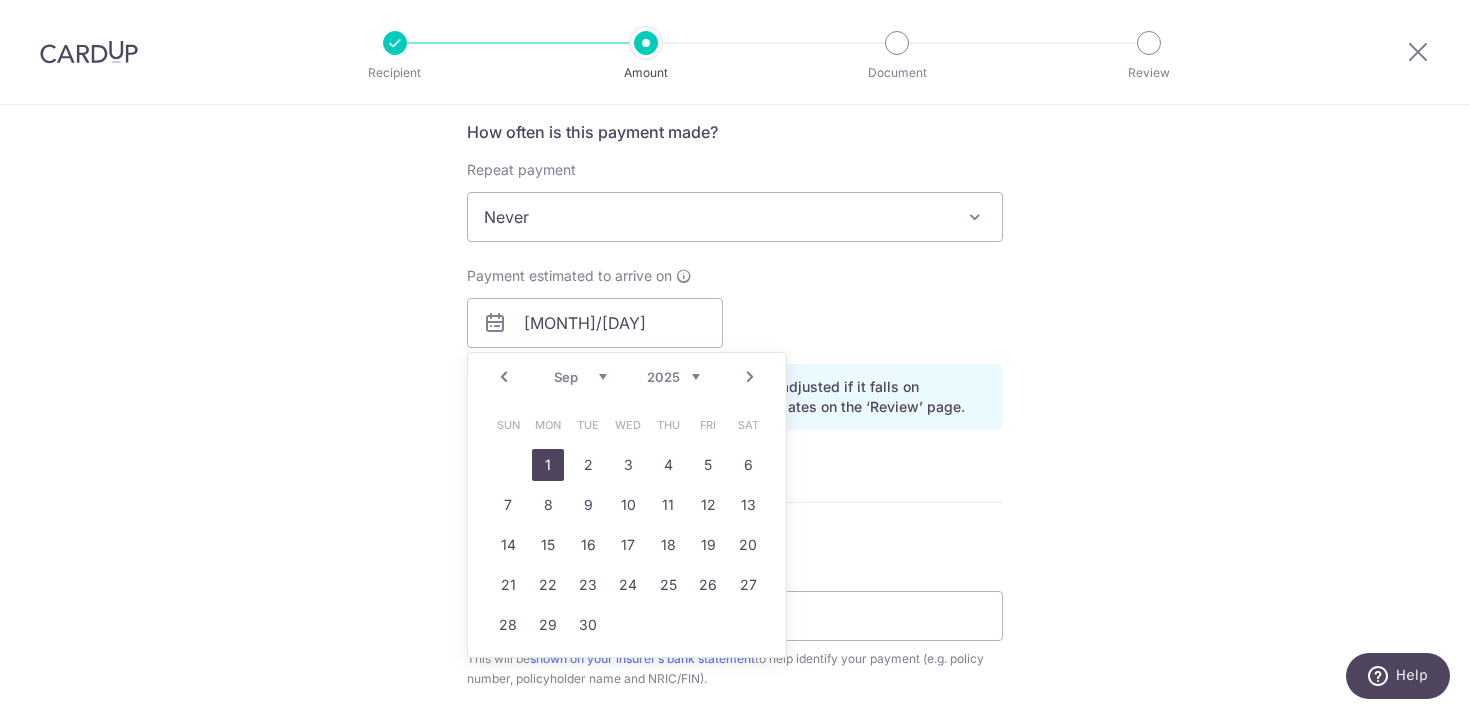 click on "1" at bounding box center (548, 465) 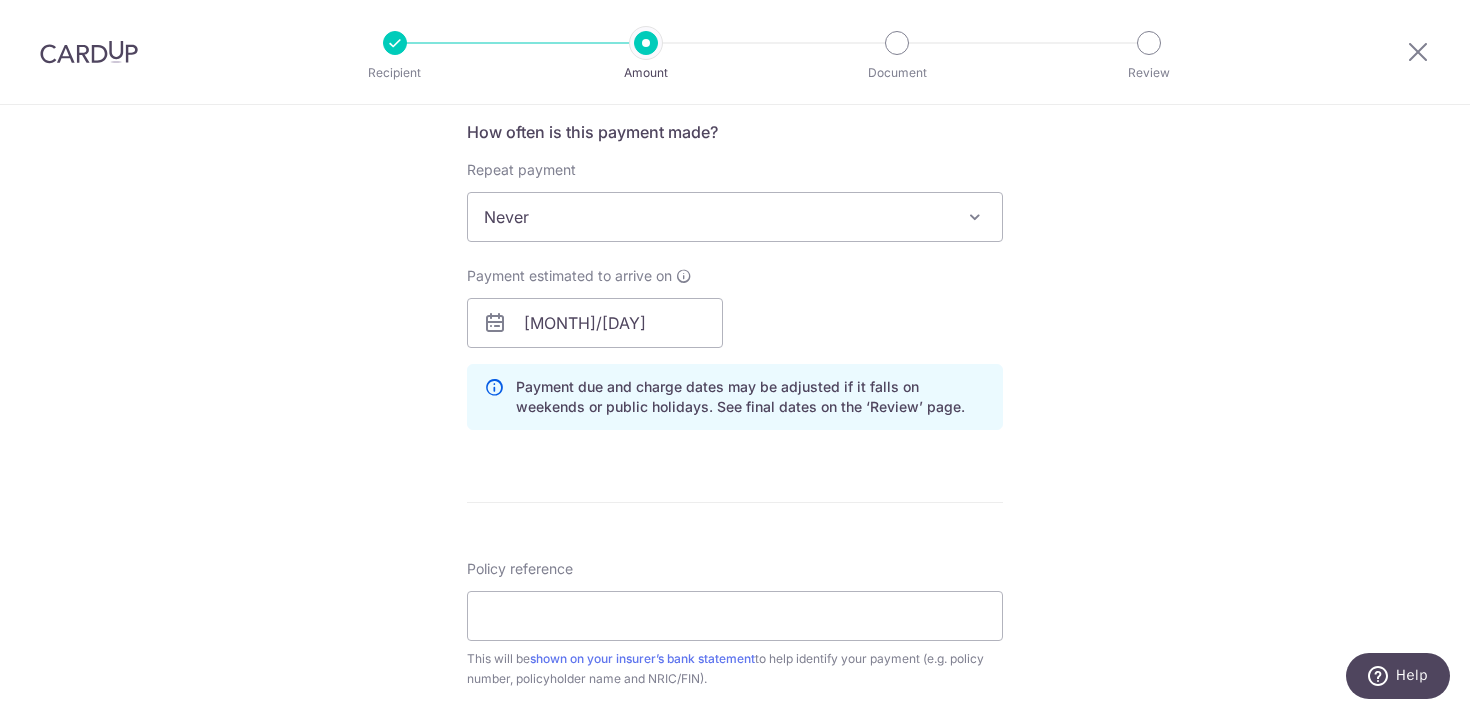 click on "Tell us more about your payment
Enter payment amount
SGD
1,720.25
1720.25
Select Card
**** 6921
Add credit card
Your Cards
**** 6921
Secure 256-bit SSL
Text
New card details
Card
Secure 256-bit SSL" at bounding box center (735, 277) 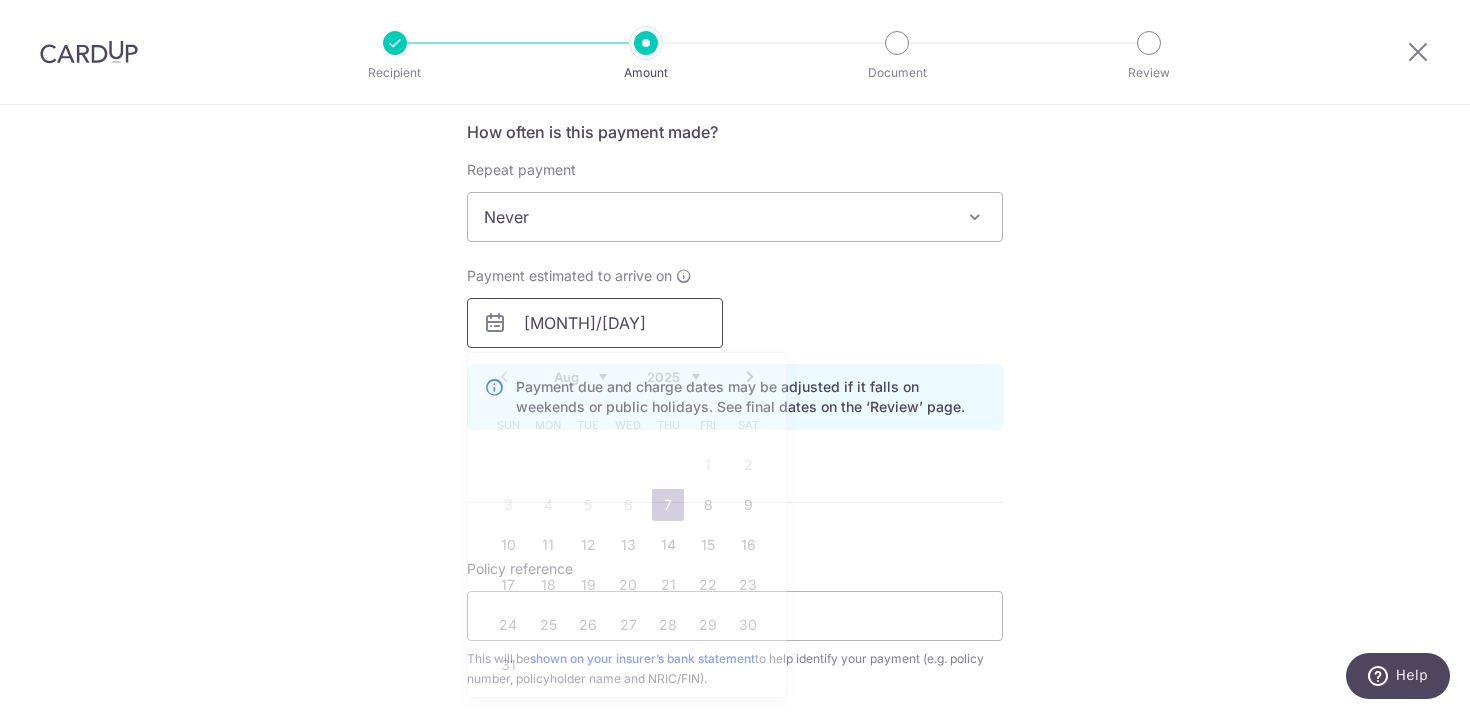 click on "01/09" at bounding box center [595, 323] 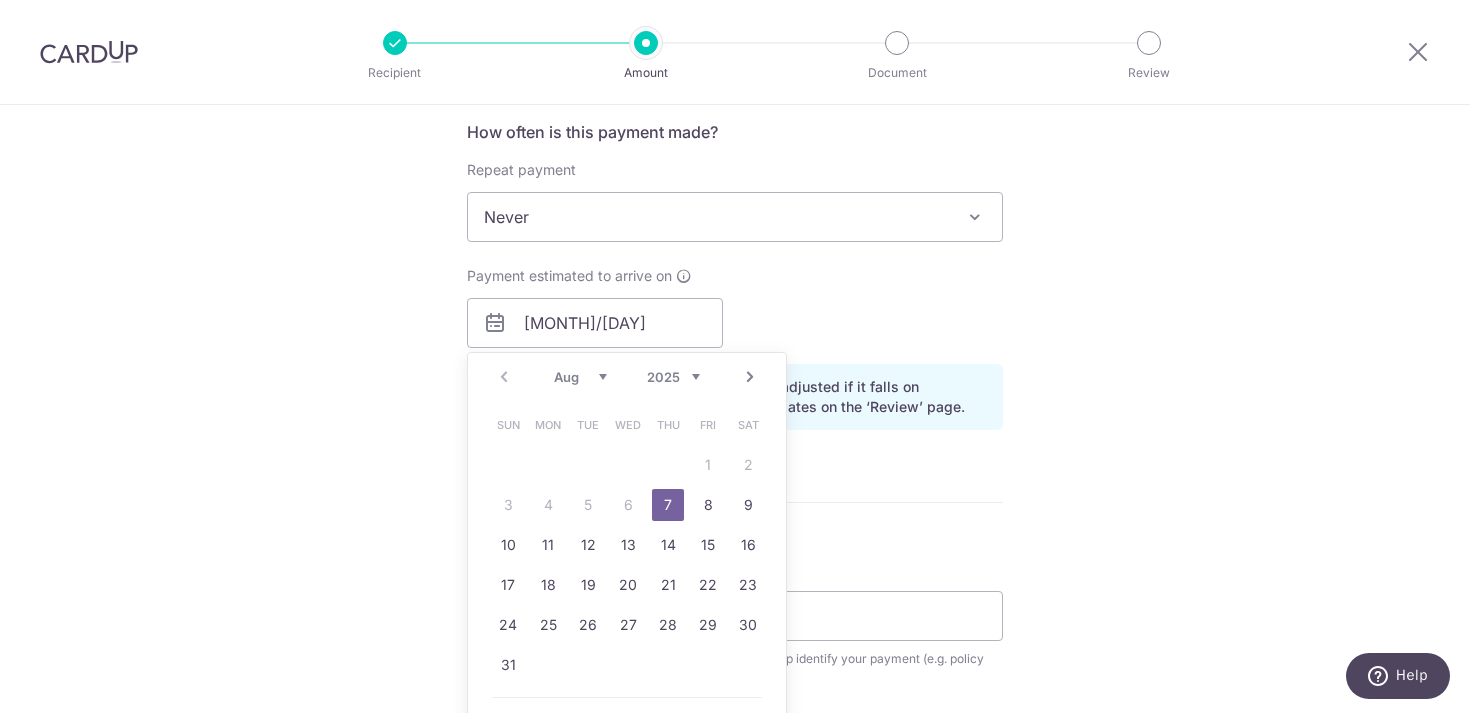 click on "Prev Next Aug Sep Oct Nov Dec 2025 2026 2027 2028 2029 2030 2031 2032 2033 2034 2035" at bounding box center (627, 377) 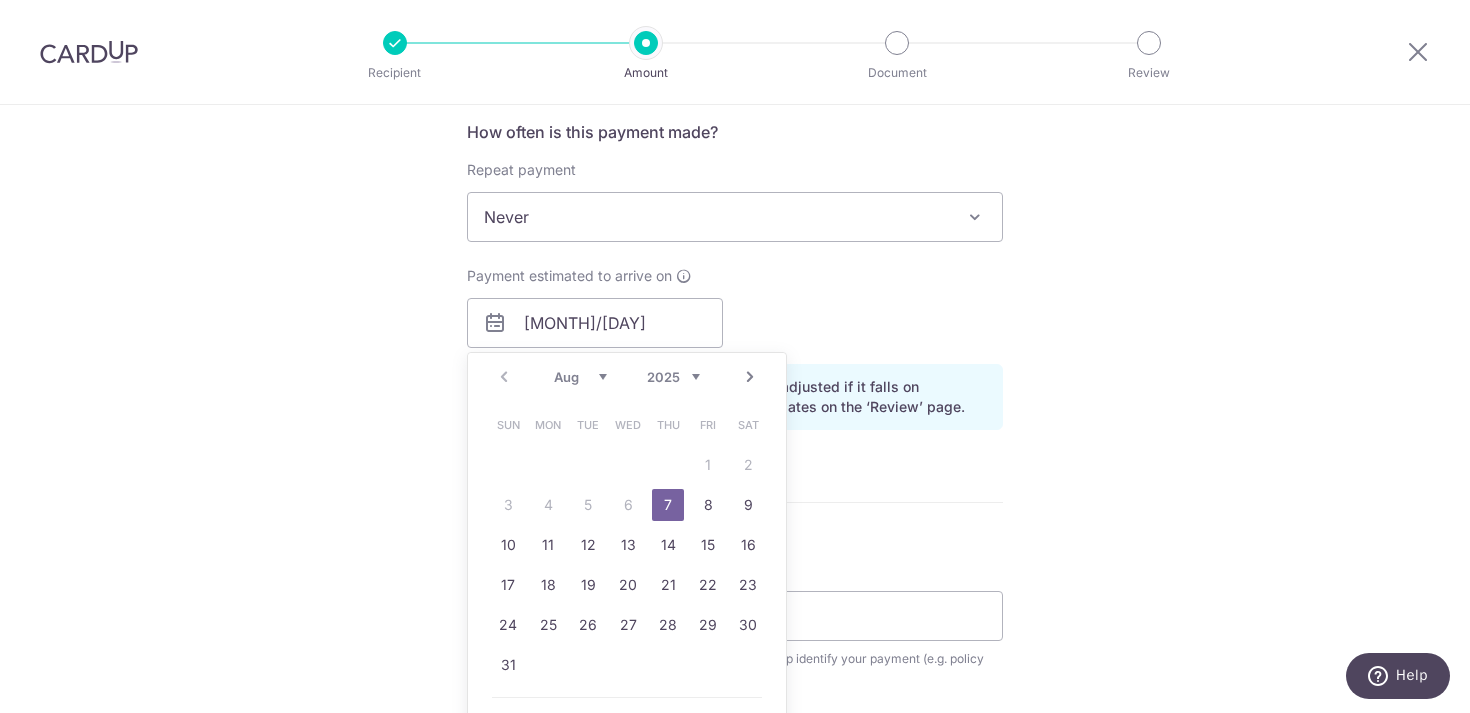 click on "Next" at bounding box center (750, 377) 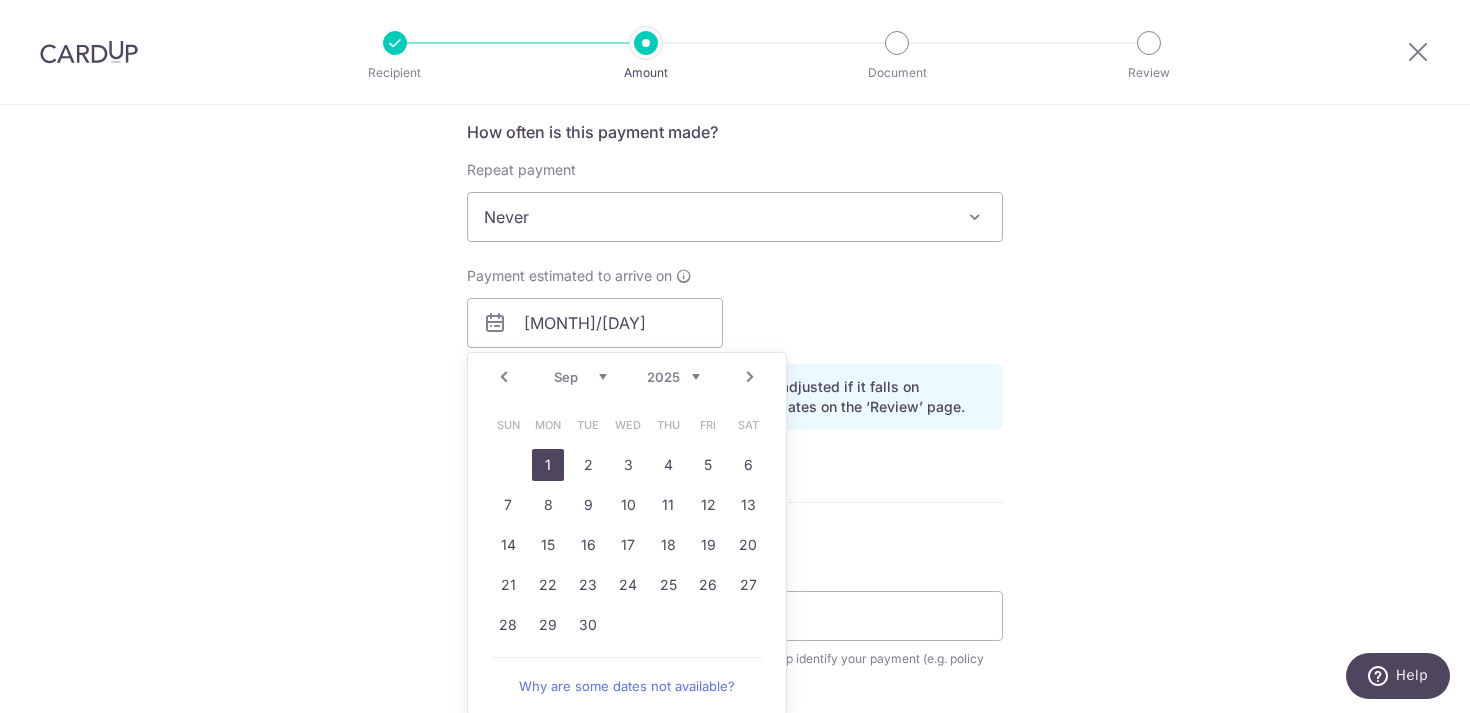 click on "1" at bounding box center (548, 465) 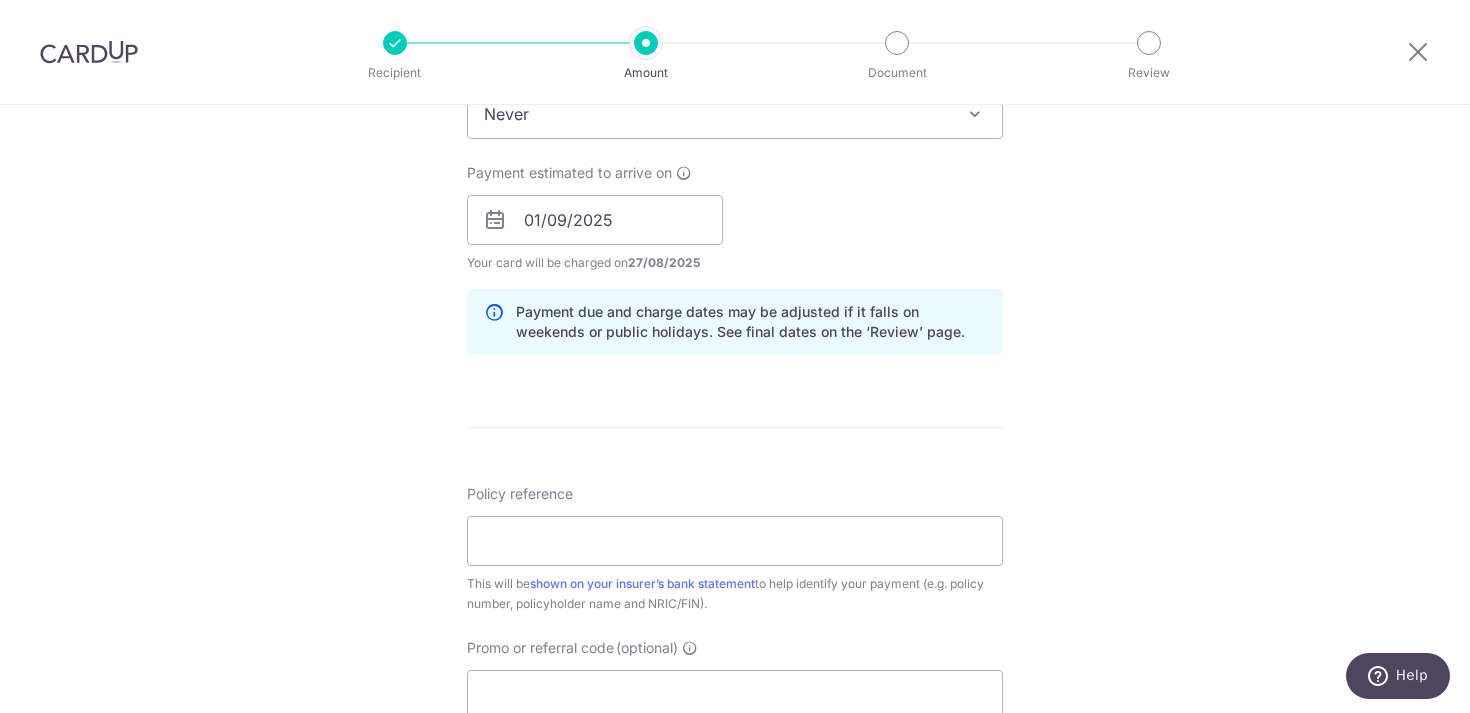 scroll, scrollTop: 863, scrollLeft: 0, axis: vertical 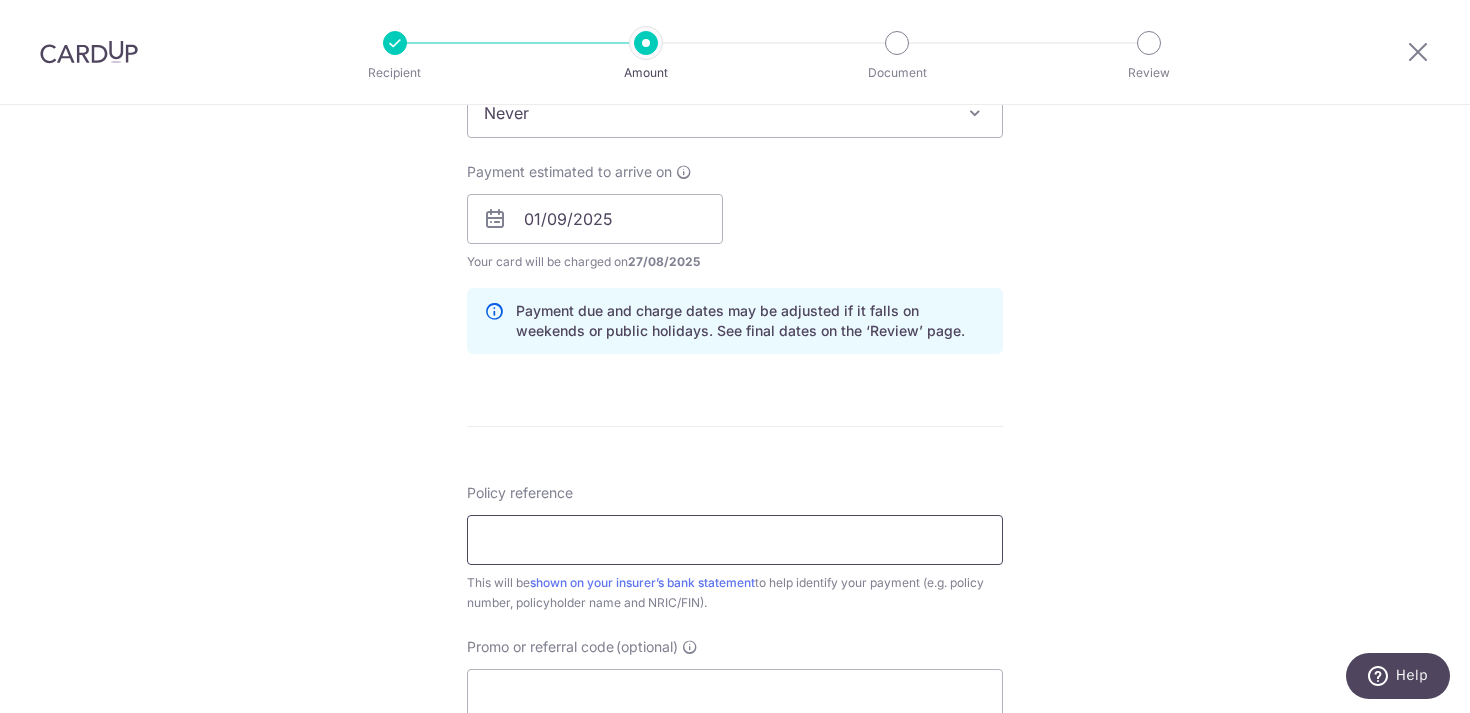 click on "Policy reference" at bounding box center [735, 540] 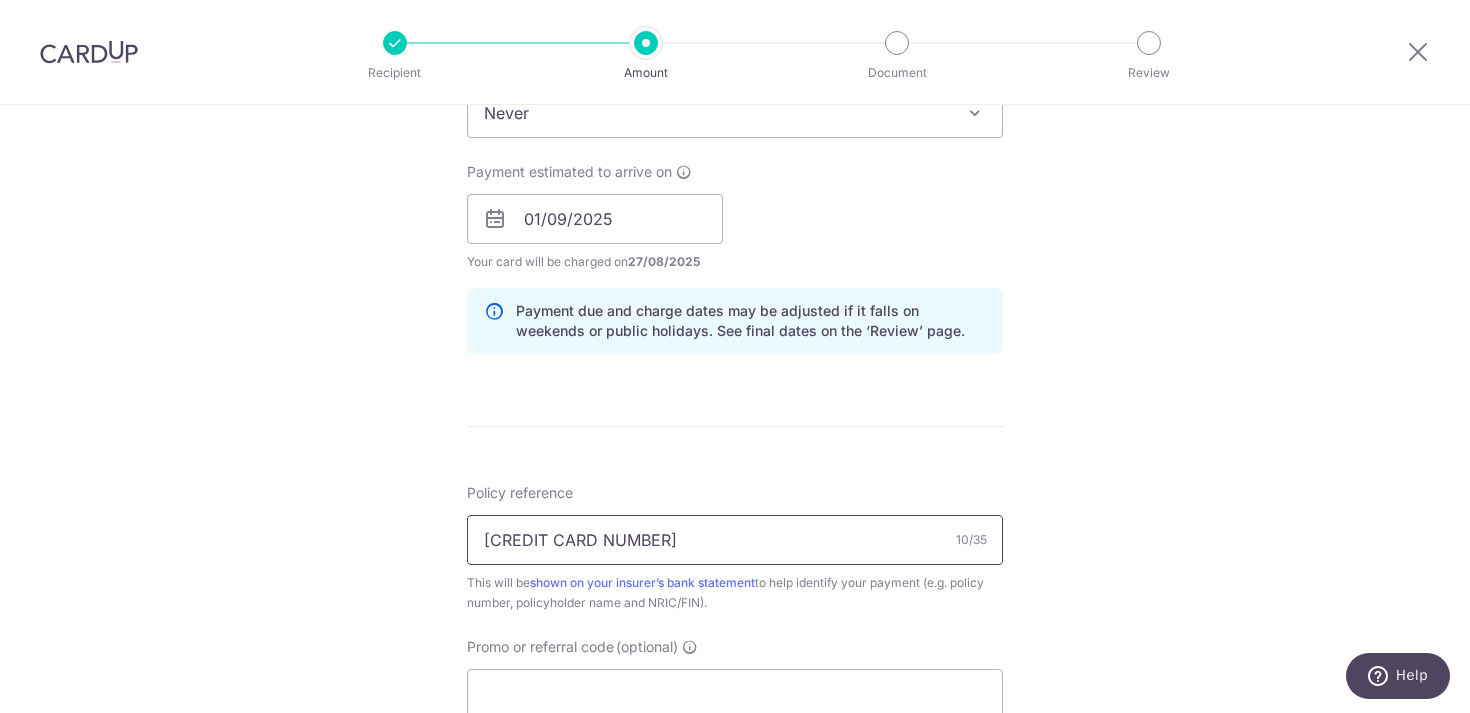 type on "L549078946" 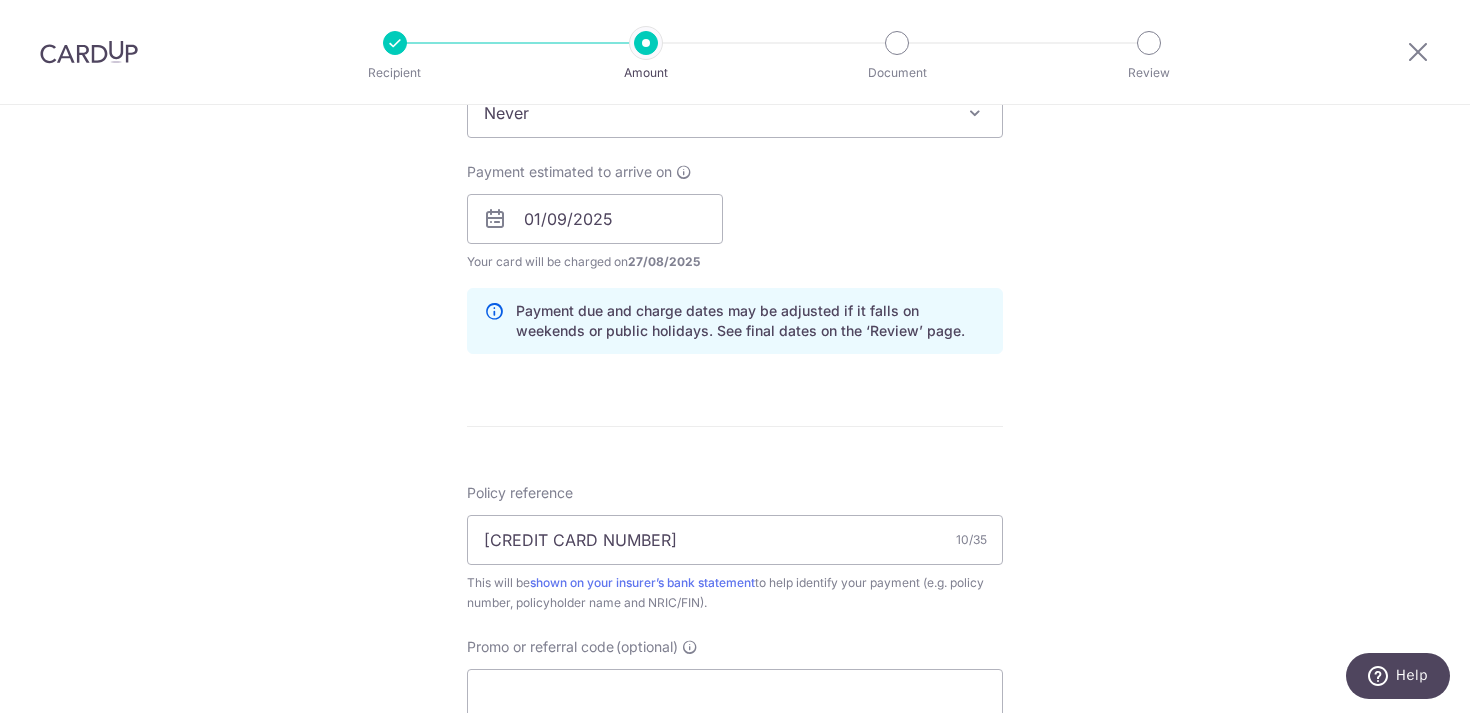 click on "Tell us more about your payment
Enter payment amount
SGD
1,720.25
1720.25
Select Card
**** 6921
Add credit card
Your Cards
**** 6921
Secure 256-bit SSL
Text
New card details
Card
Secure 256-bit SSL" at bounding box center [735, 187] 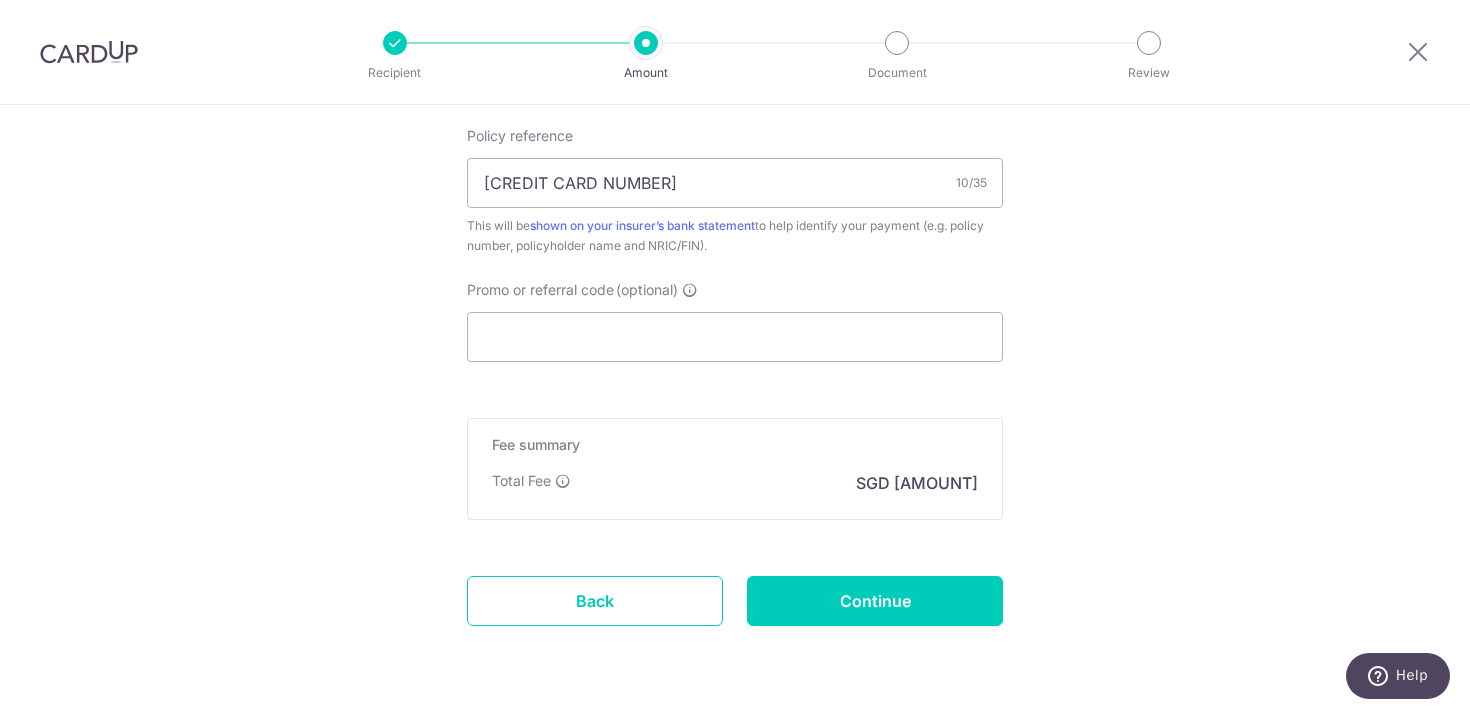 scroll, scrollTop: 1224, scrollLeft: 0, axis: vertical 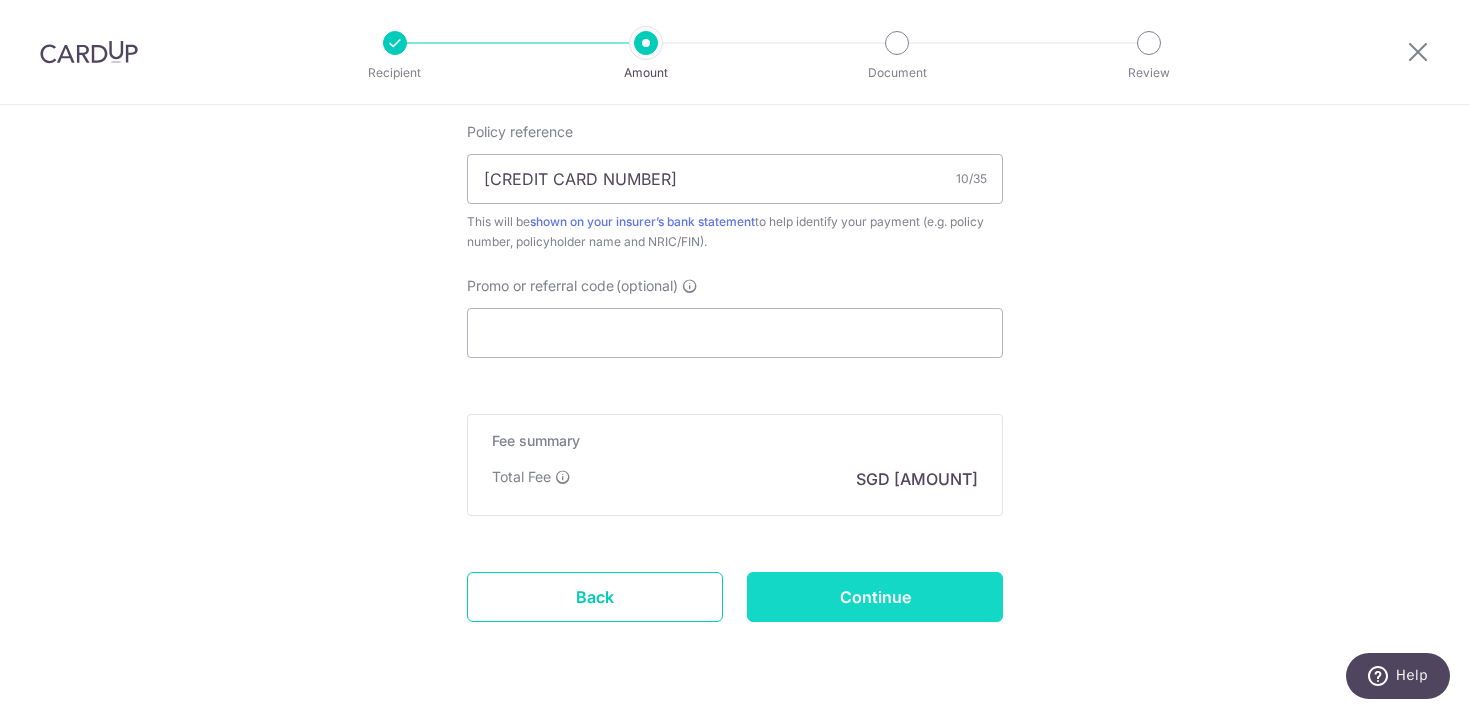 click on "Continue" at bounding box center [875, 597] 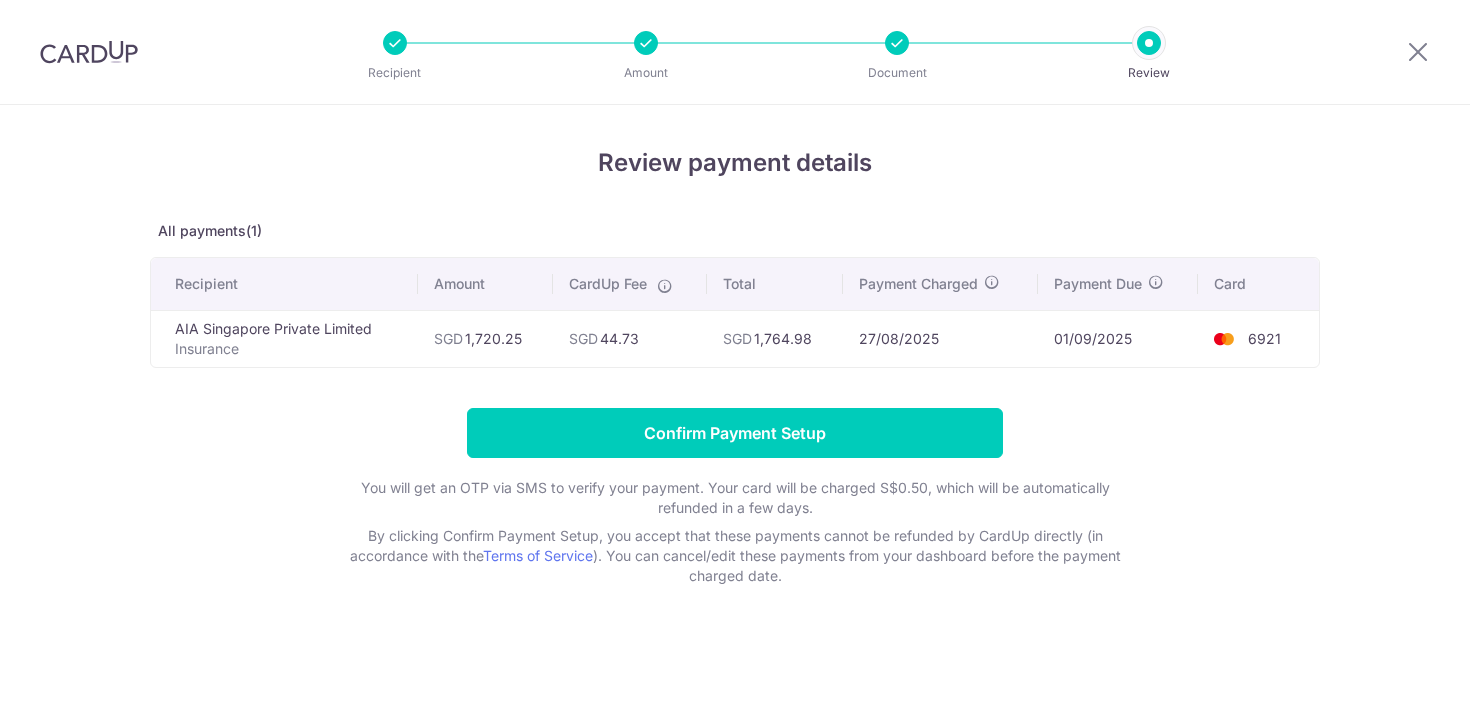 scroll, scrollTop: 0, scrollLeft: 0, axis: both 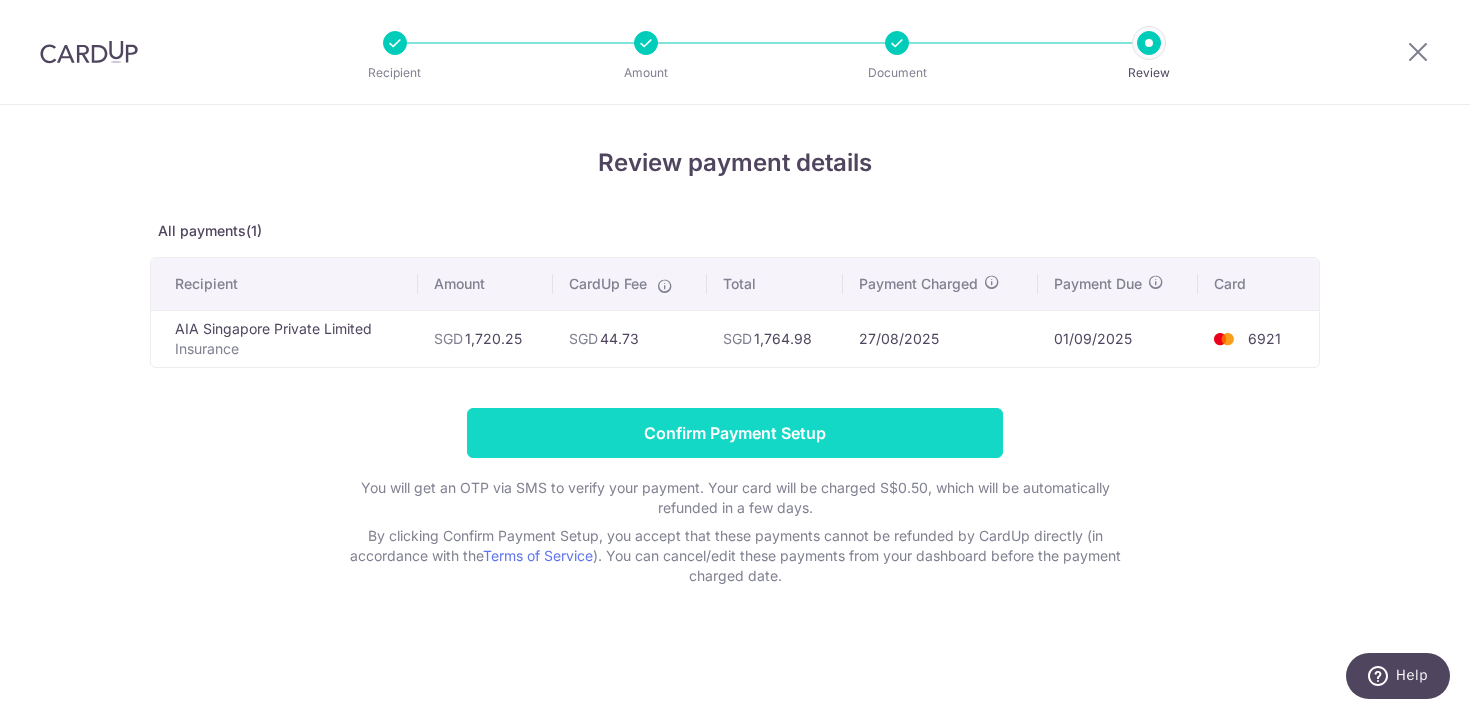 click on "Confirm Payment Setup" at bounding box center (735, 433) 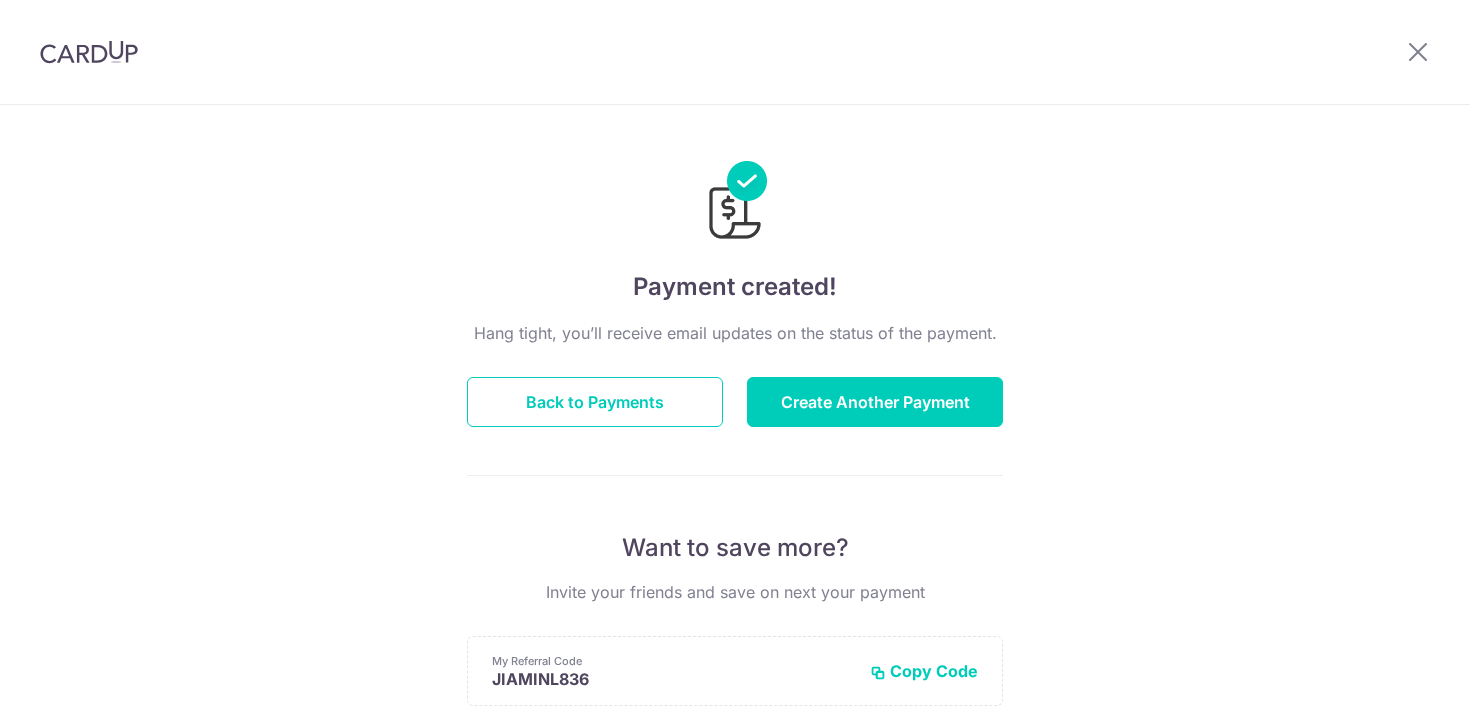 scroll, scrollTop: 0, scrollLeft: 0, axis: both 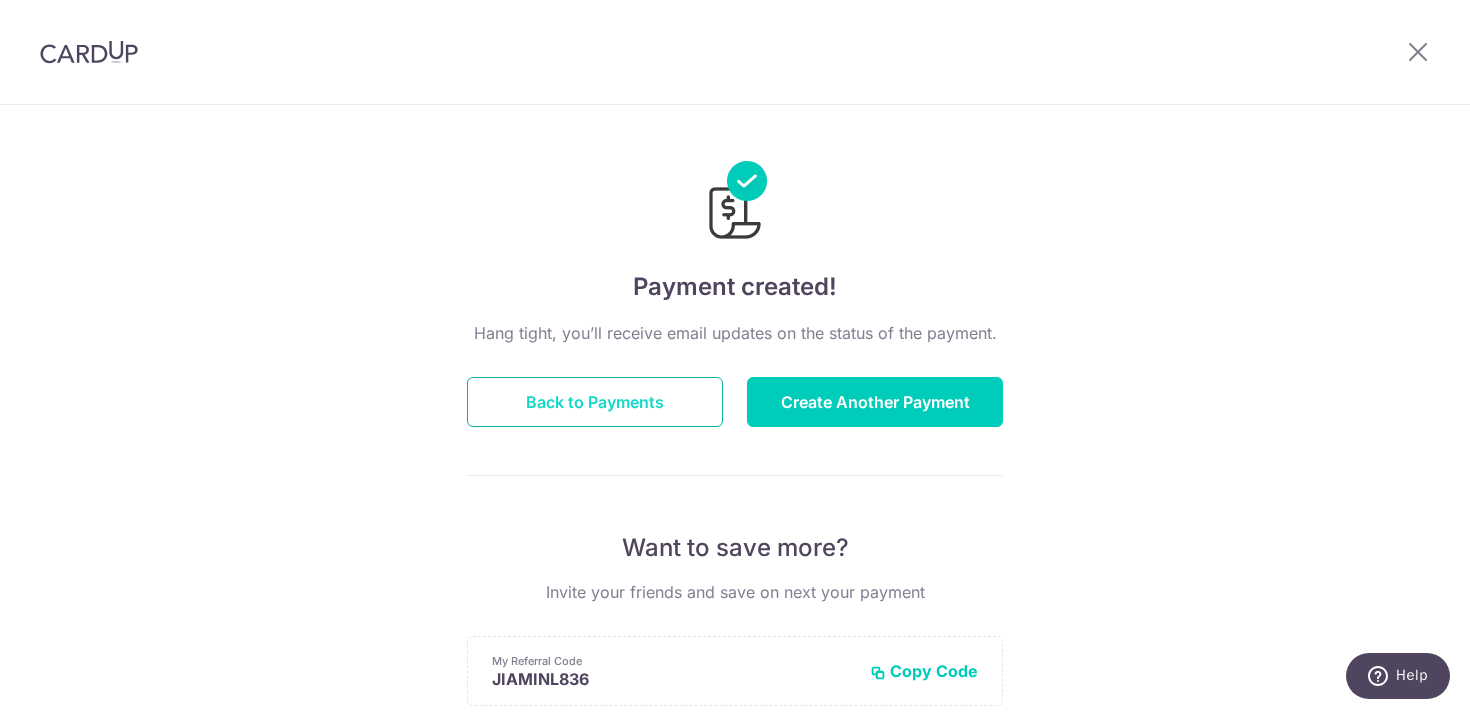 click on "Back to Payments" at bounding box center (595, 402) 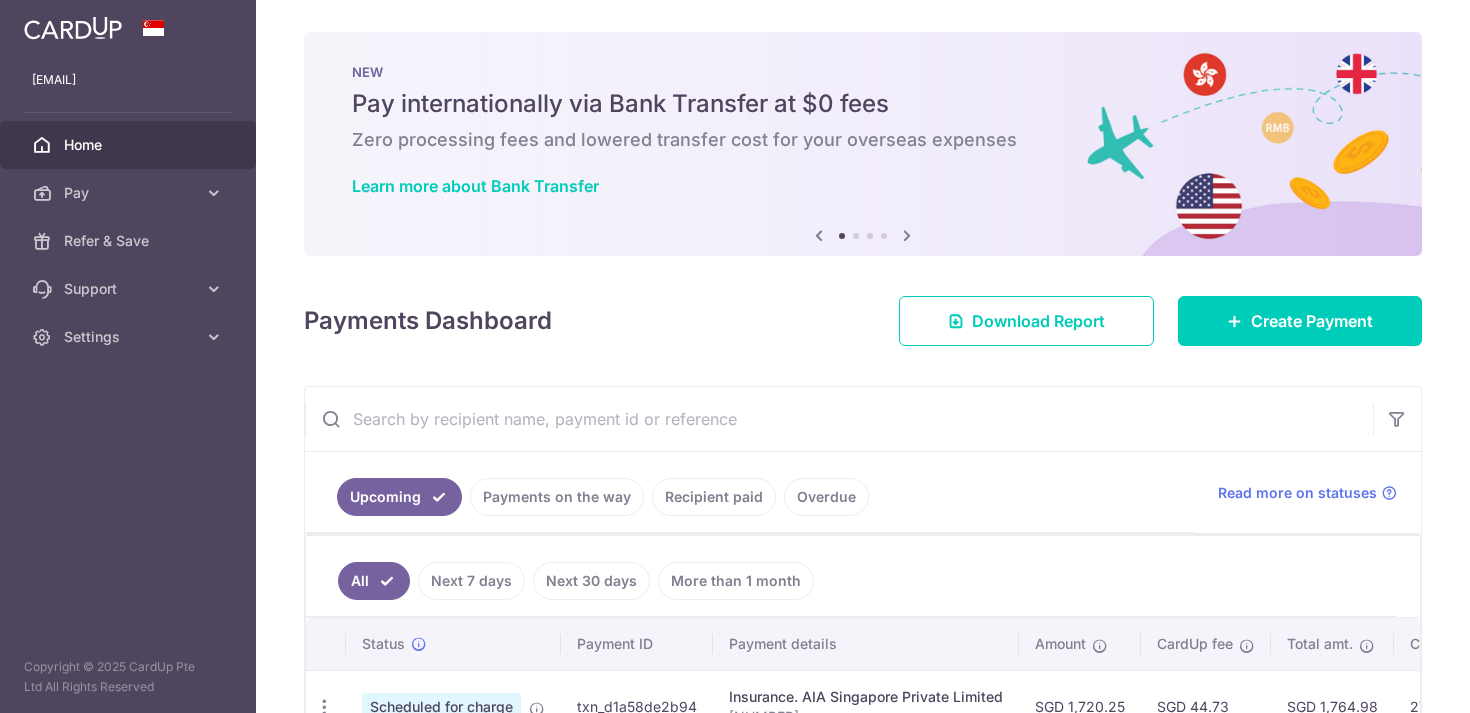 scroll, scrollTop: 0, scrollLeft: 0, axis: both 